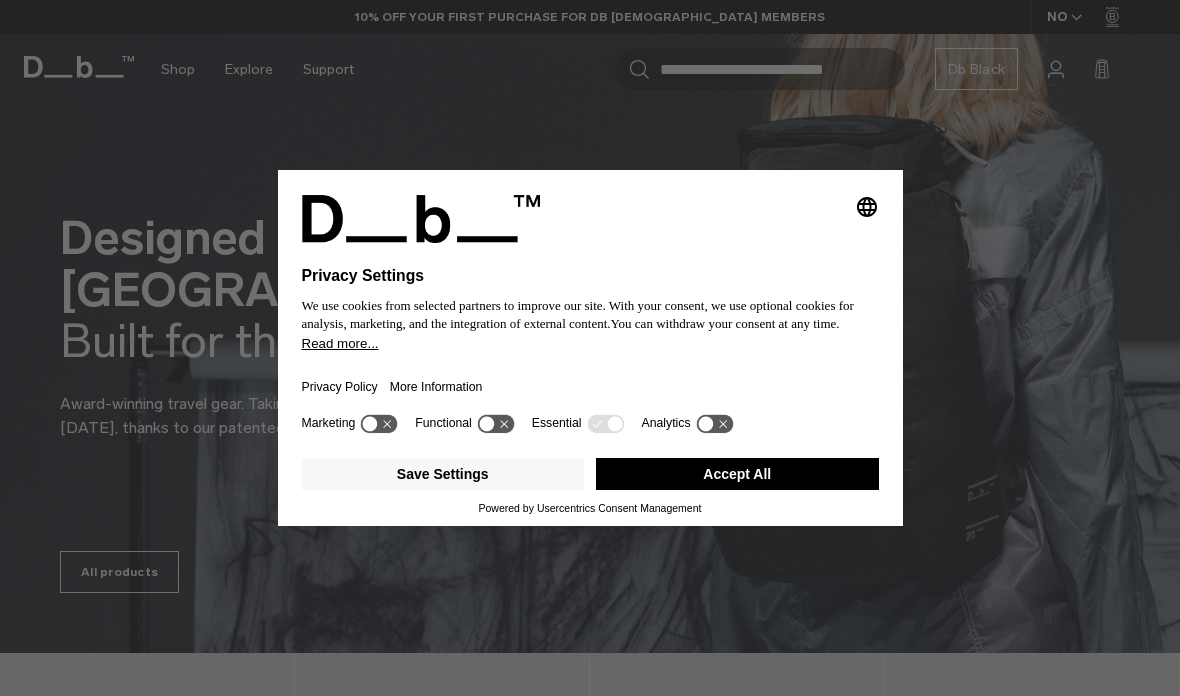 scroll, scrollTop: 0, scrollLeft: 0, axis: both 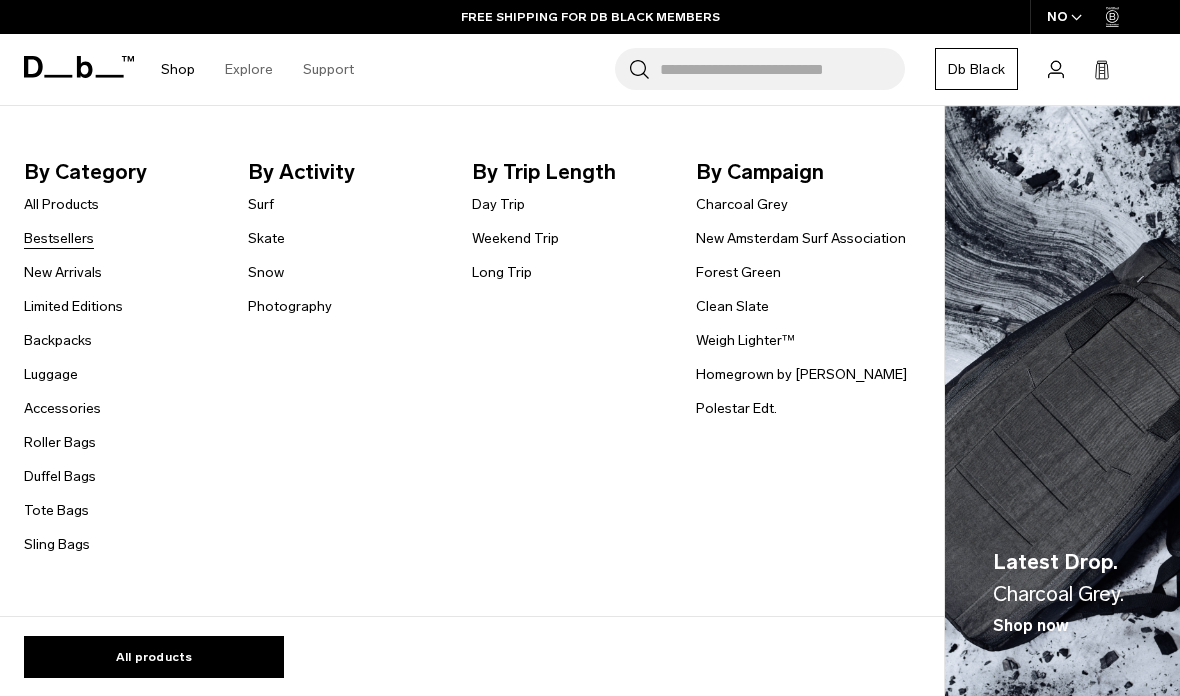 click on "Bestsellers" at bounding box center [59, 238] 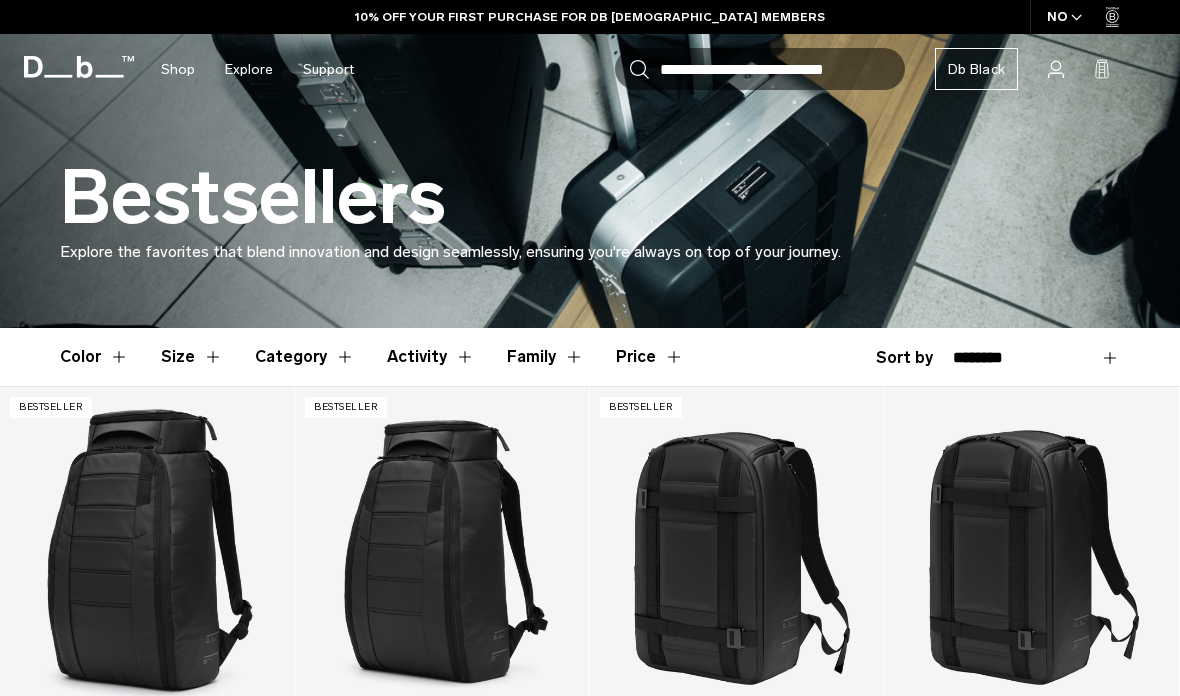 scroll, scrollTop: 0, scrollLeft: 0, axis: both 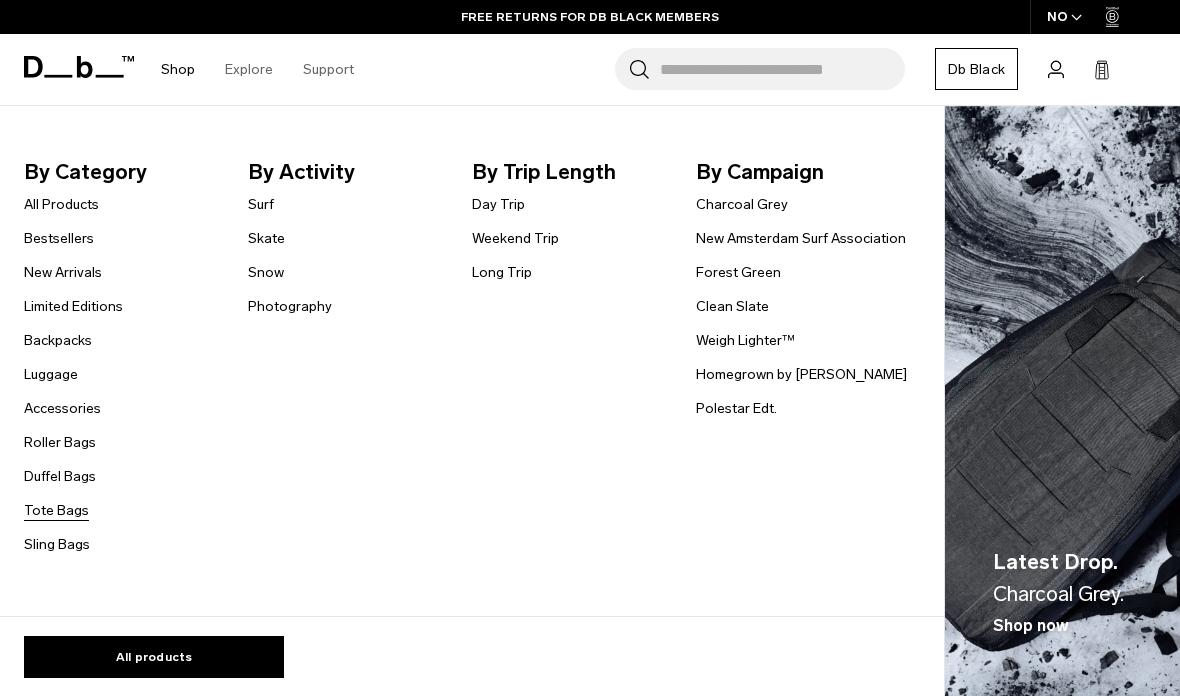 click on "Tote Bags" at bounding box center (56, 510) 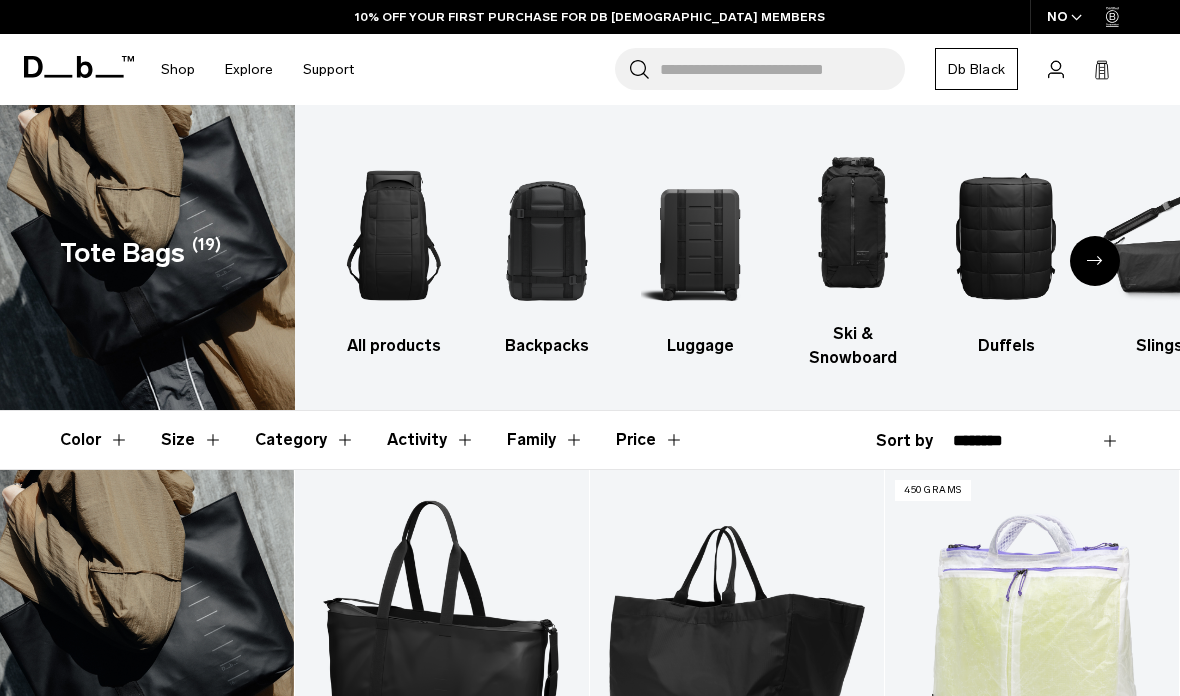 scroll, scrollTop: 160, scrollLeft: 0, axis: vertical 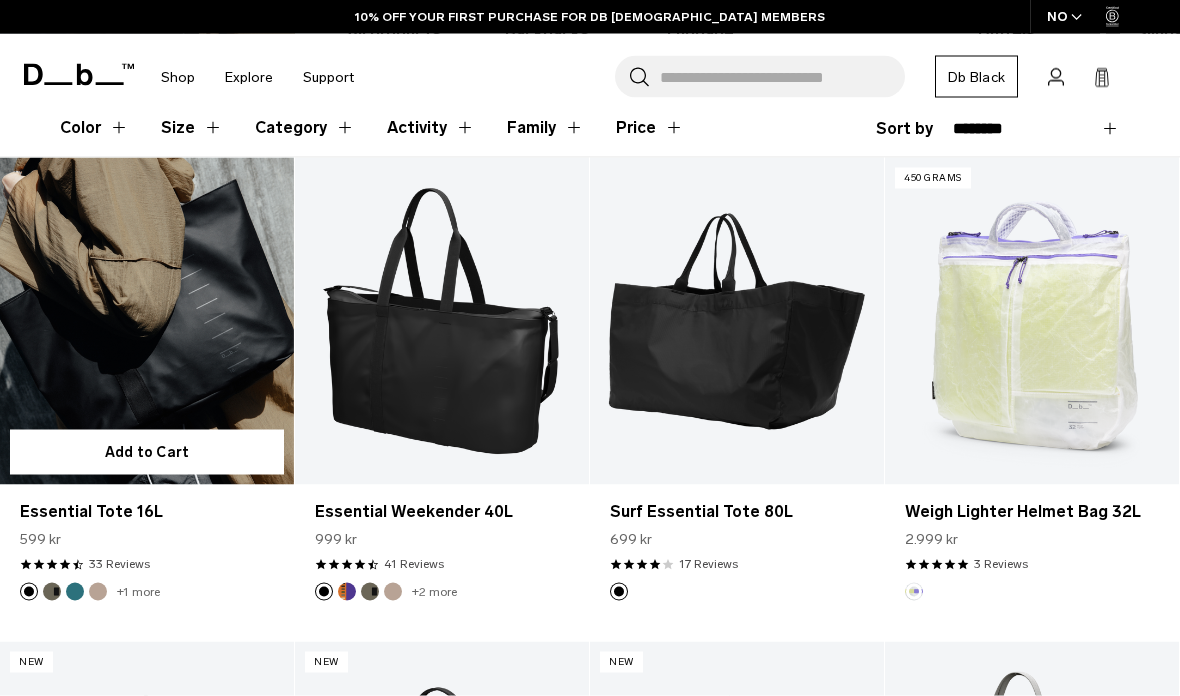 click at bounding box center [147, 321] 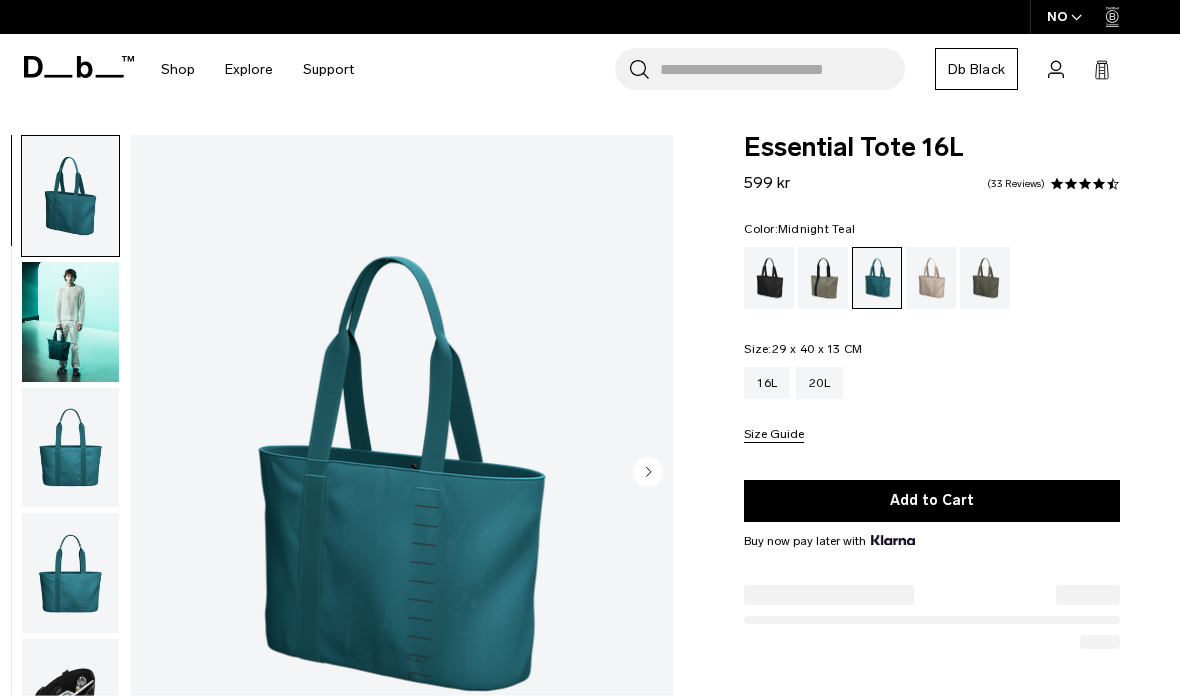 scroll, scrollTop: 0, scrollLeft: 0, axis: both 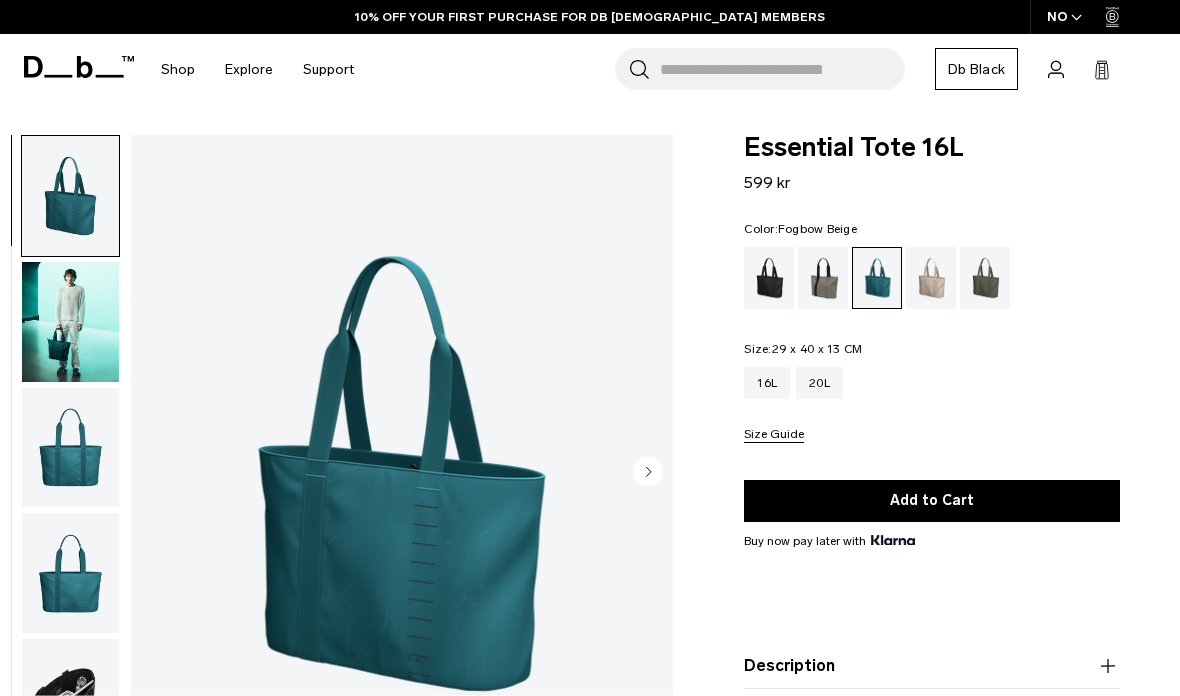 click at bounding box center [931, 278] 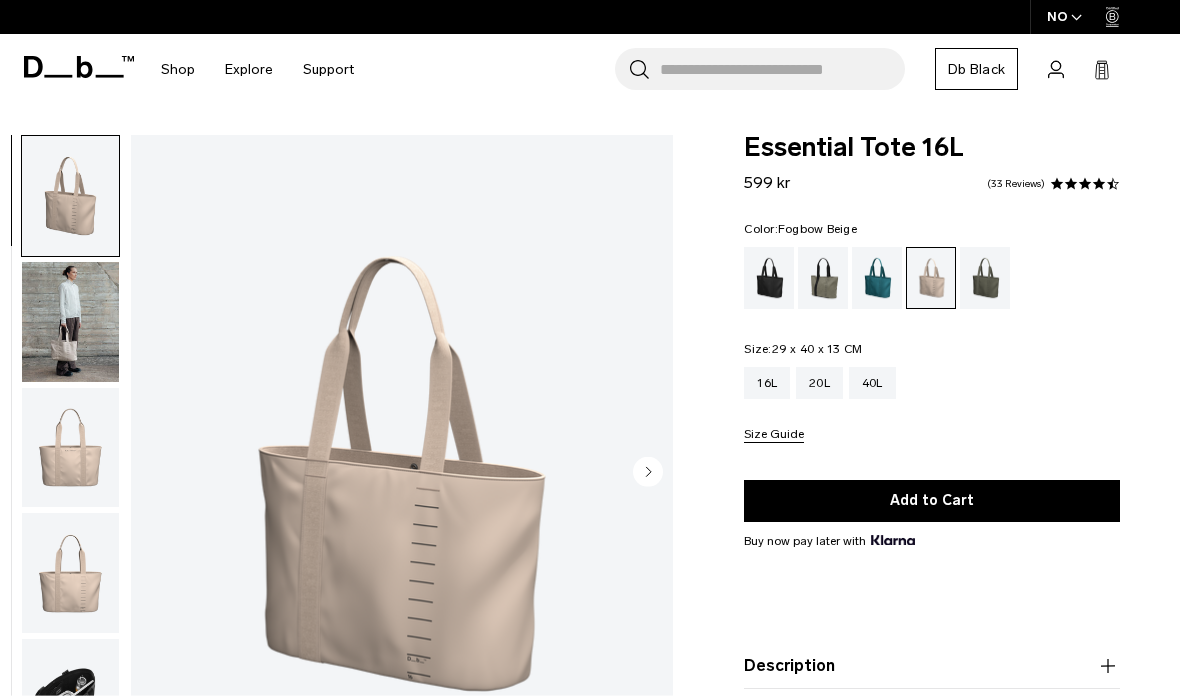 scroll, scrollTop: 0, scrollLeft: 0, axis: both 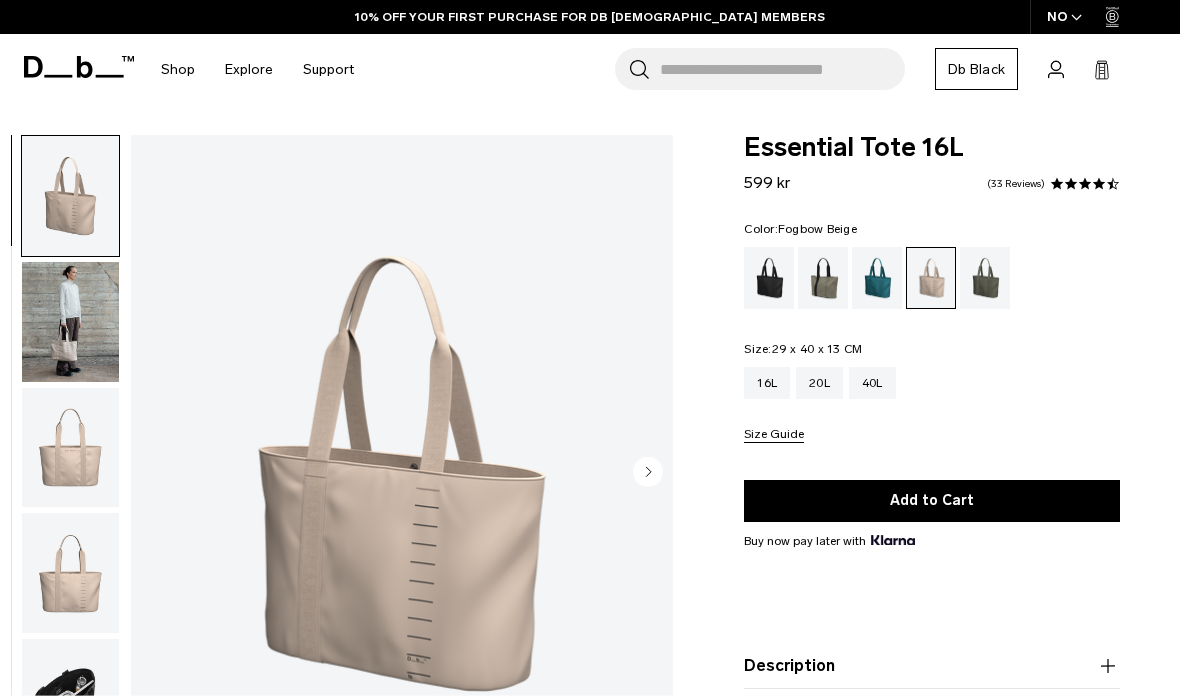 click at bounding box center [70, 322] 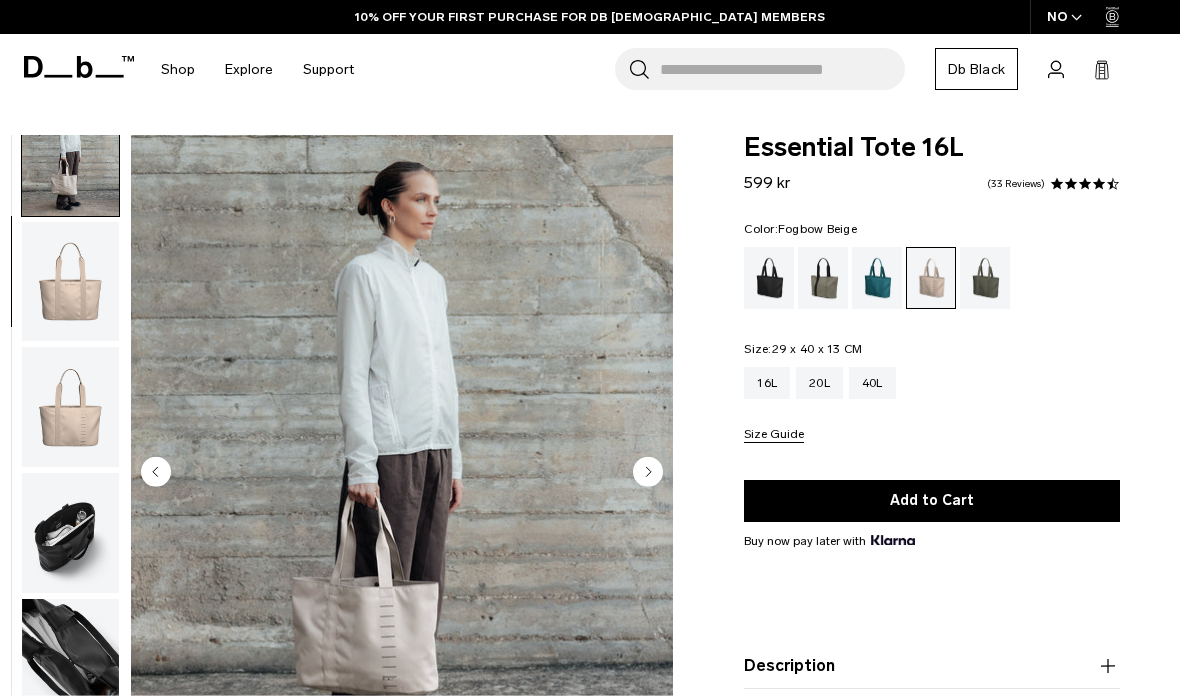 click at bounding box center (70, 282) 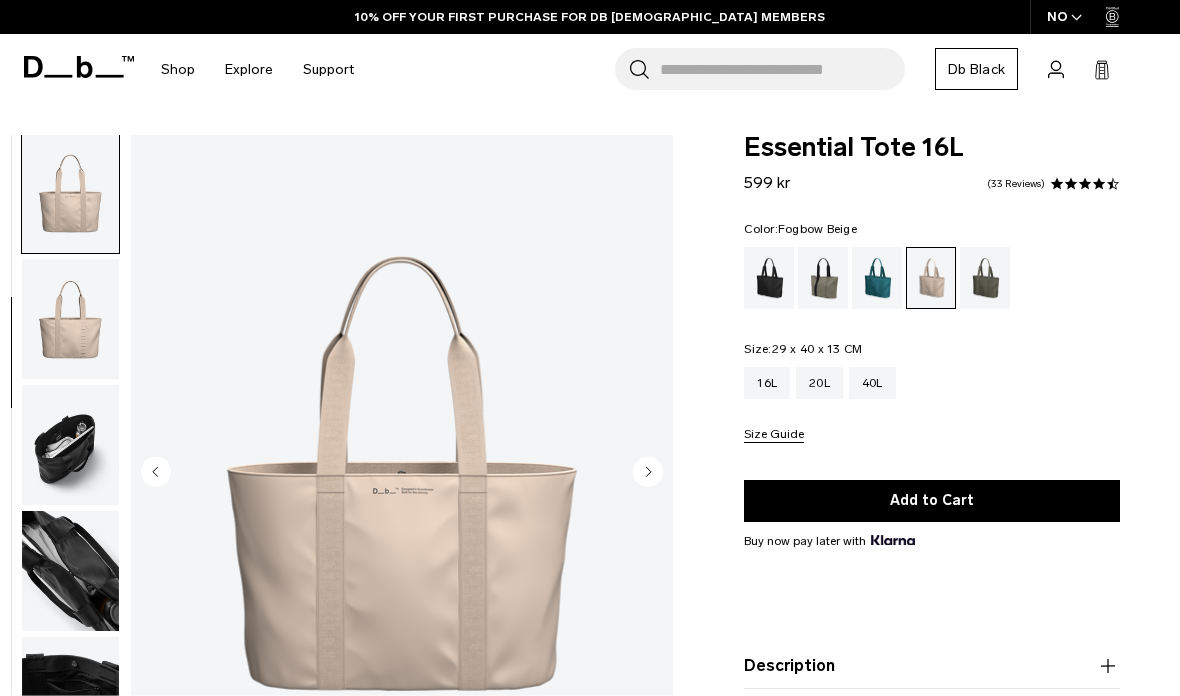 click at bounding box center (70, 319) 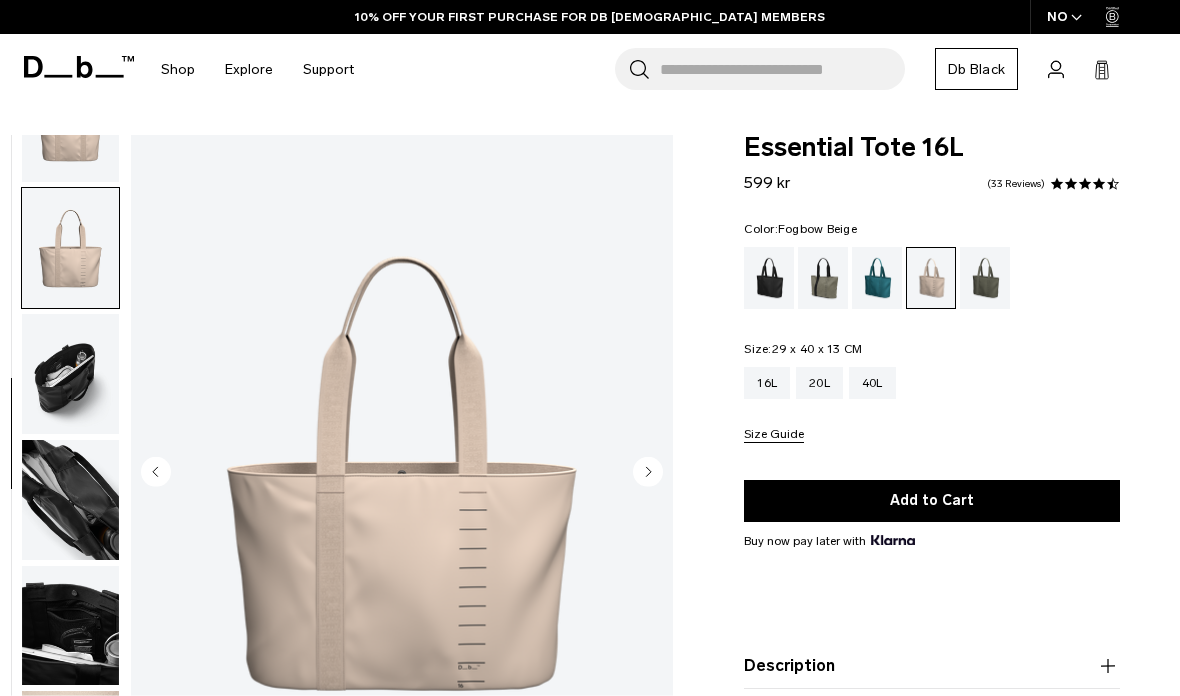 scroll, scrollTop: 337, scrollLeft: 0, axis: vertical 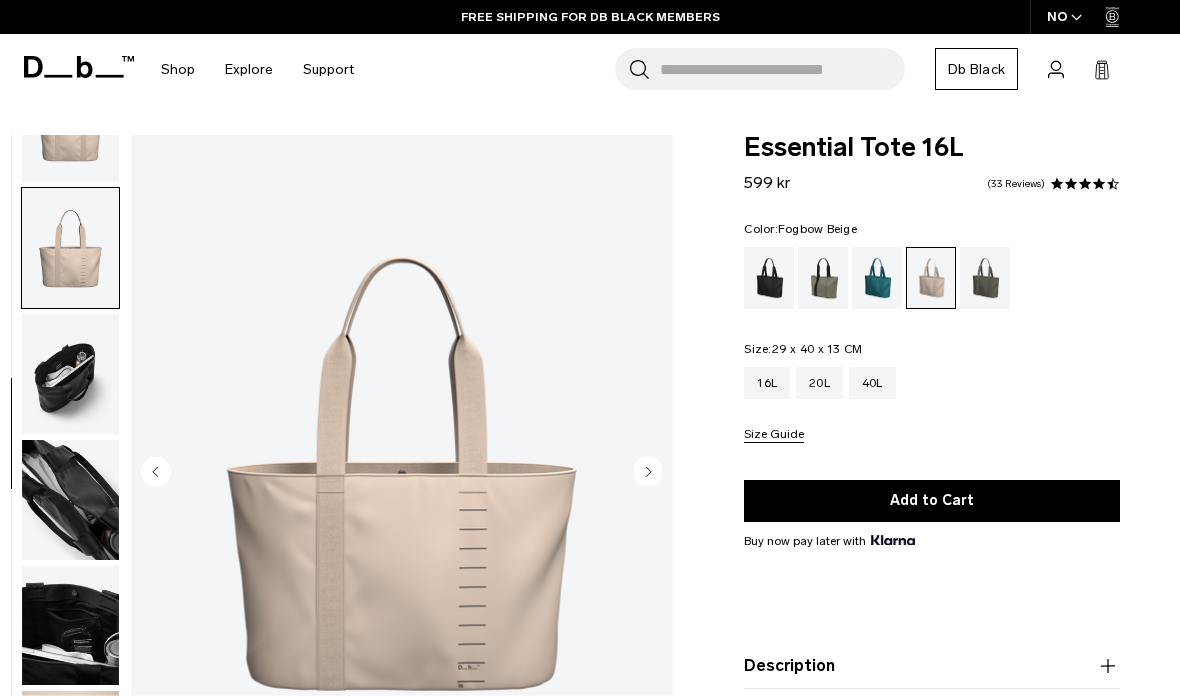 click at bounding box center [70, 374] 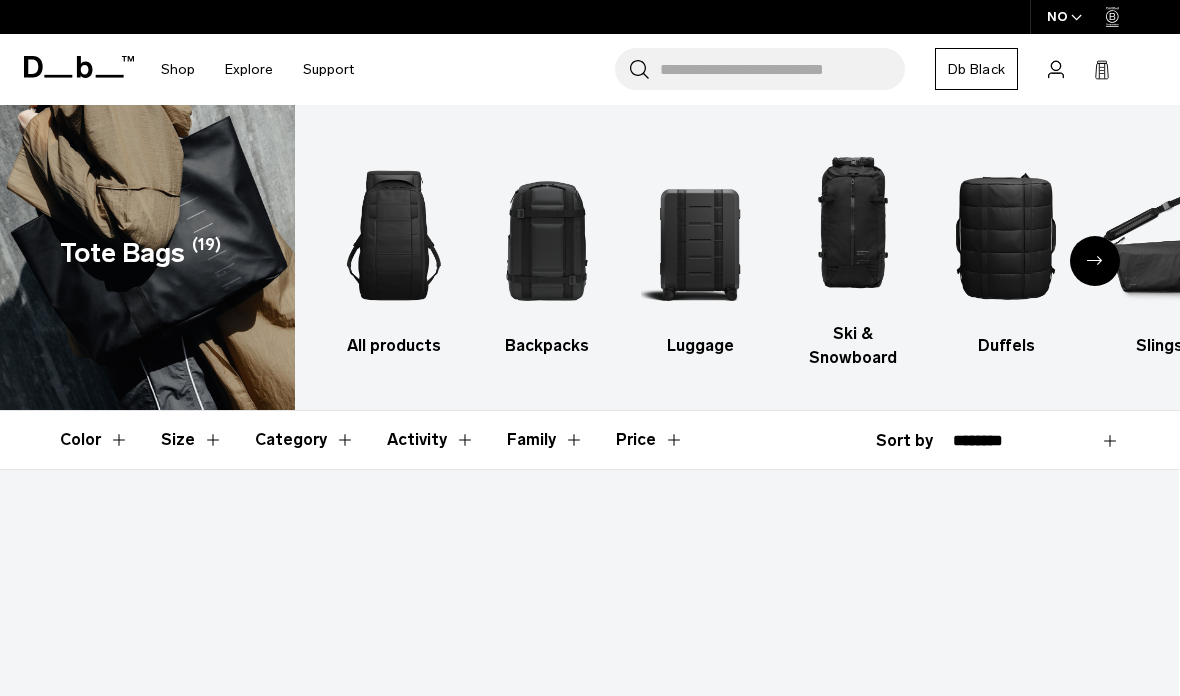 scroll, scrollTop: 0, scrollLeft: 0, axis: both 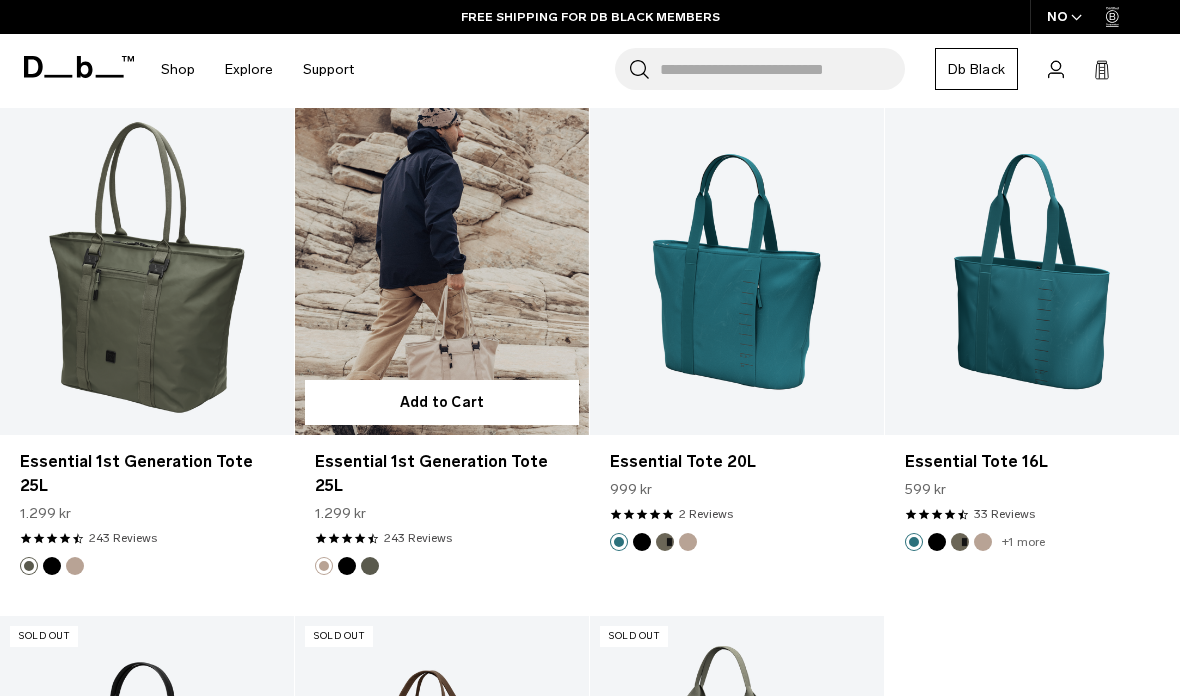 click at bounding box center [442, 271] 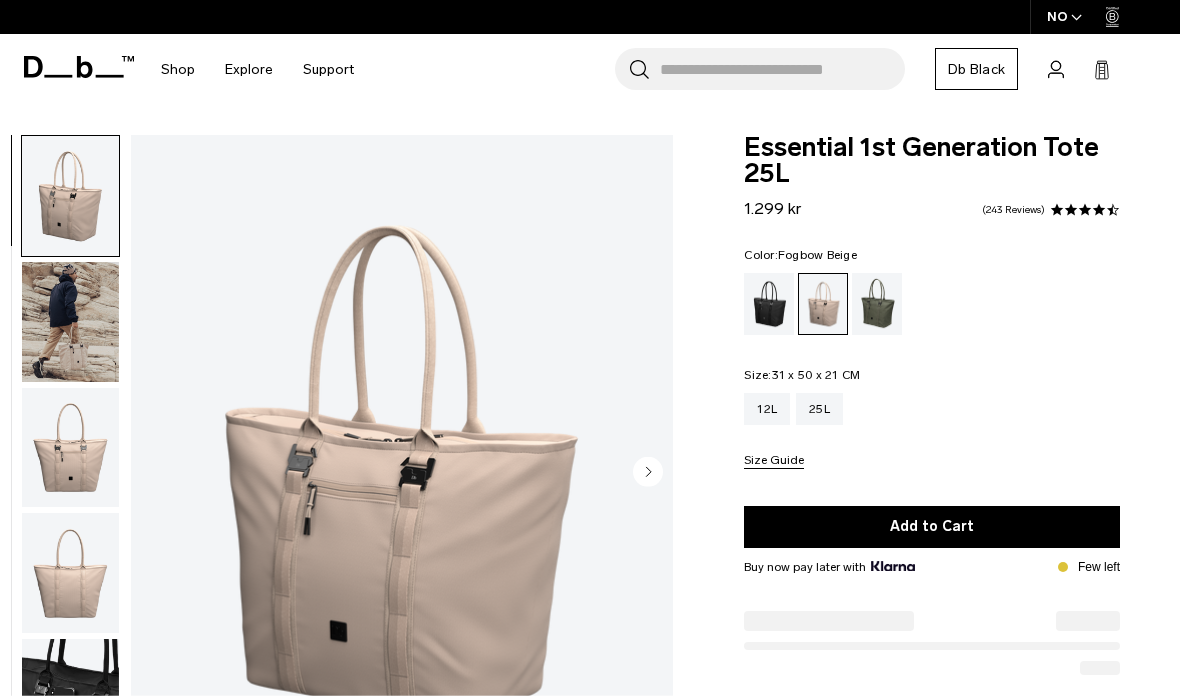 scroll, scrollTop: 0, scrollLeft: 0, axis: both 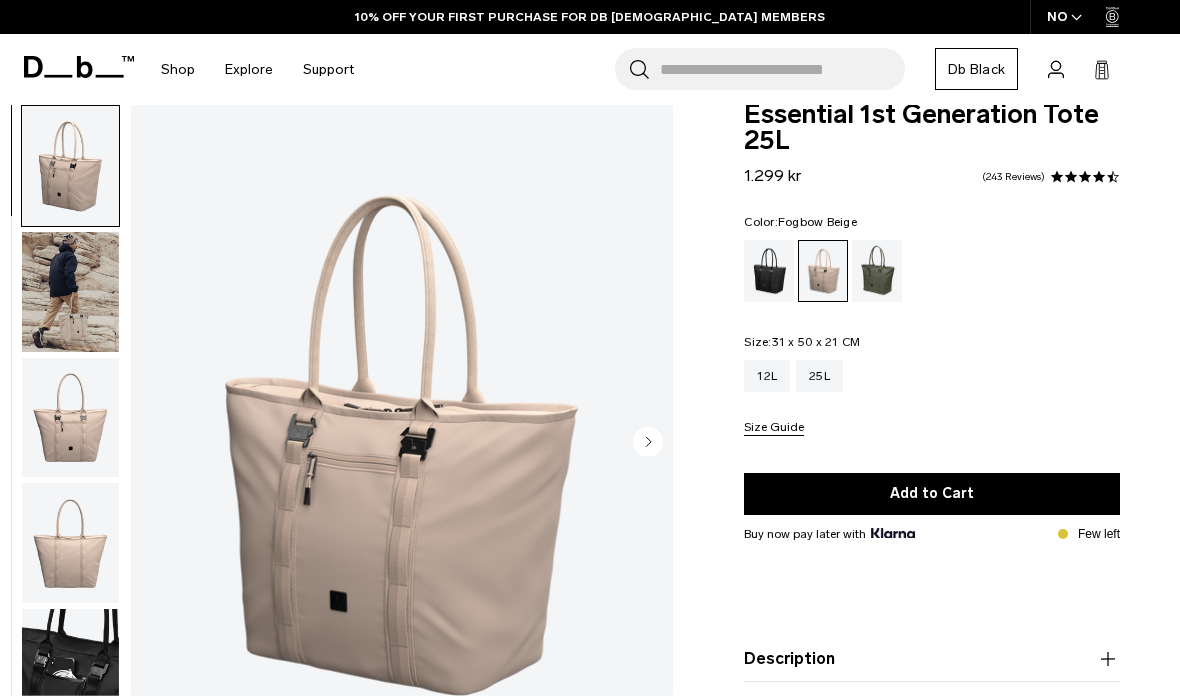 click 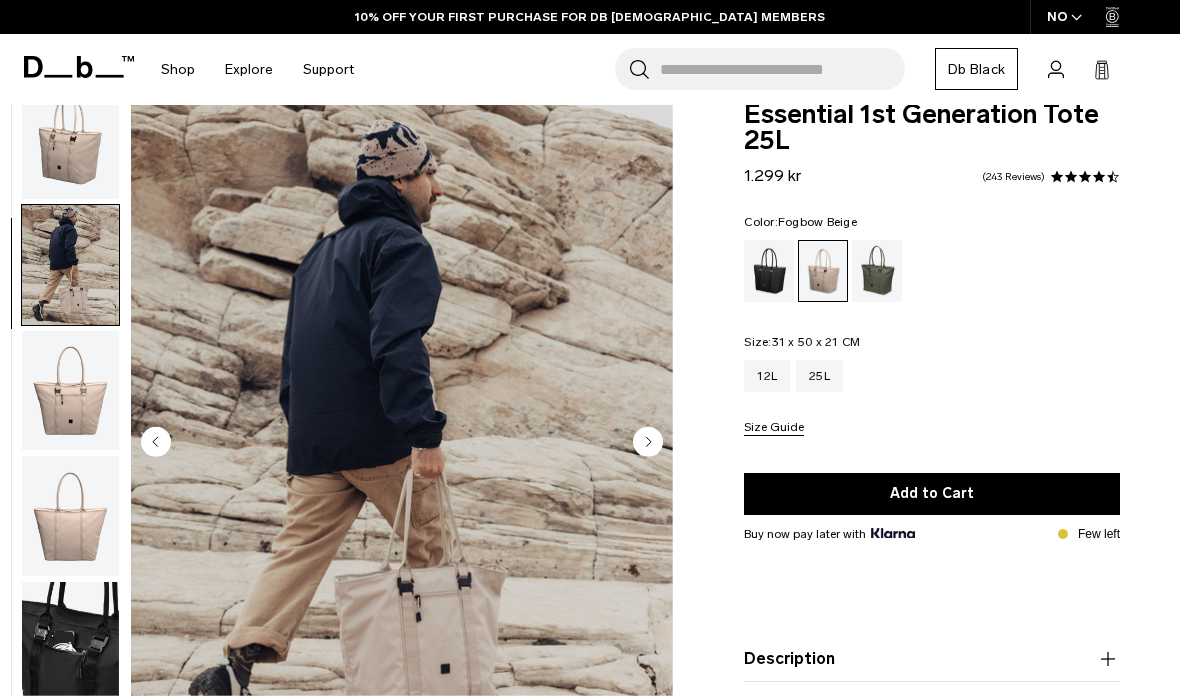scroll, scrollTop: 82, scrollLeft: 0, axis: vertical 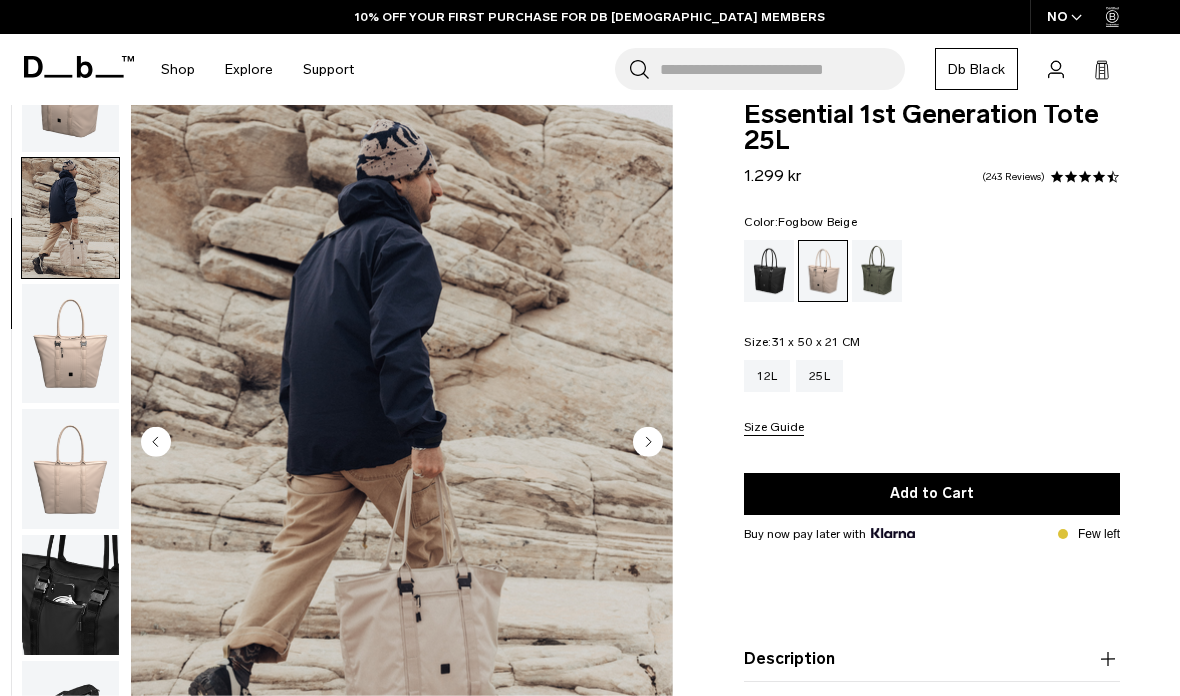click 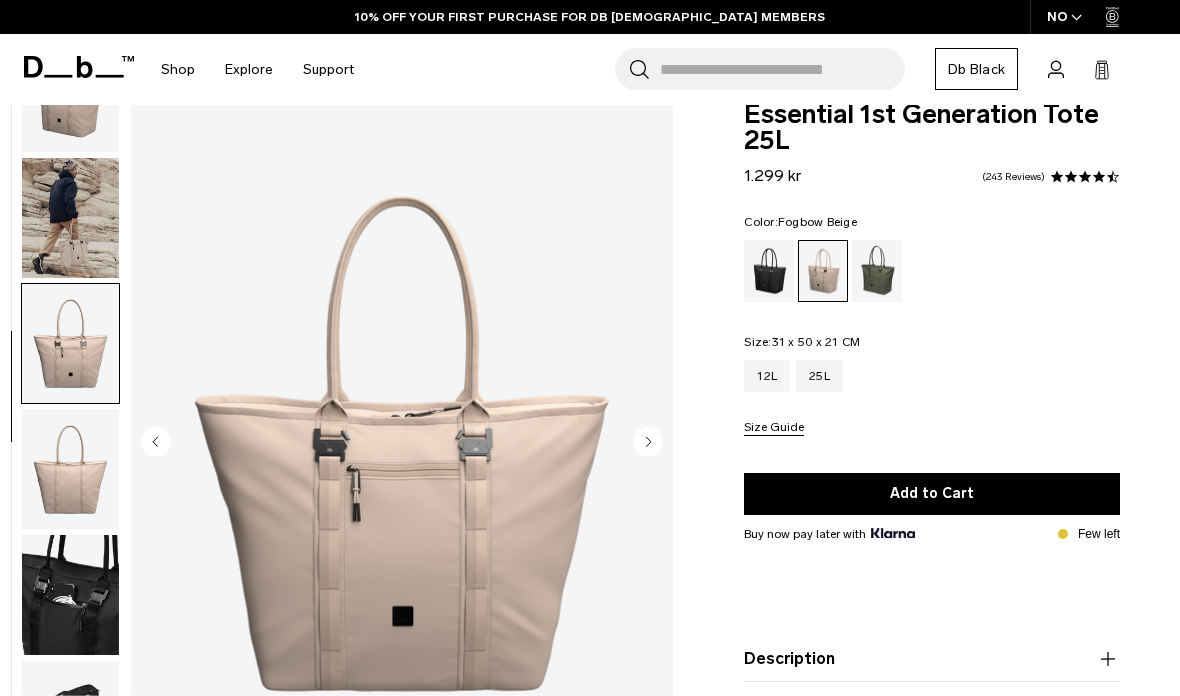 click 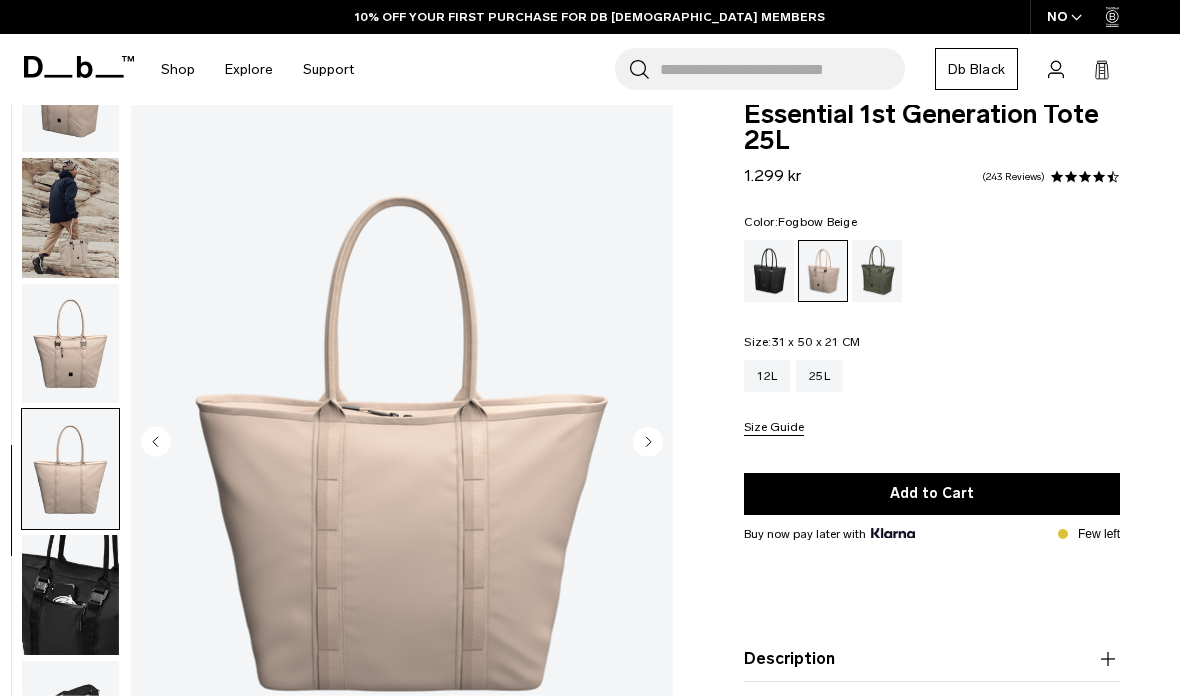 click 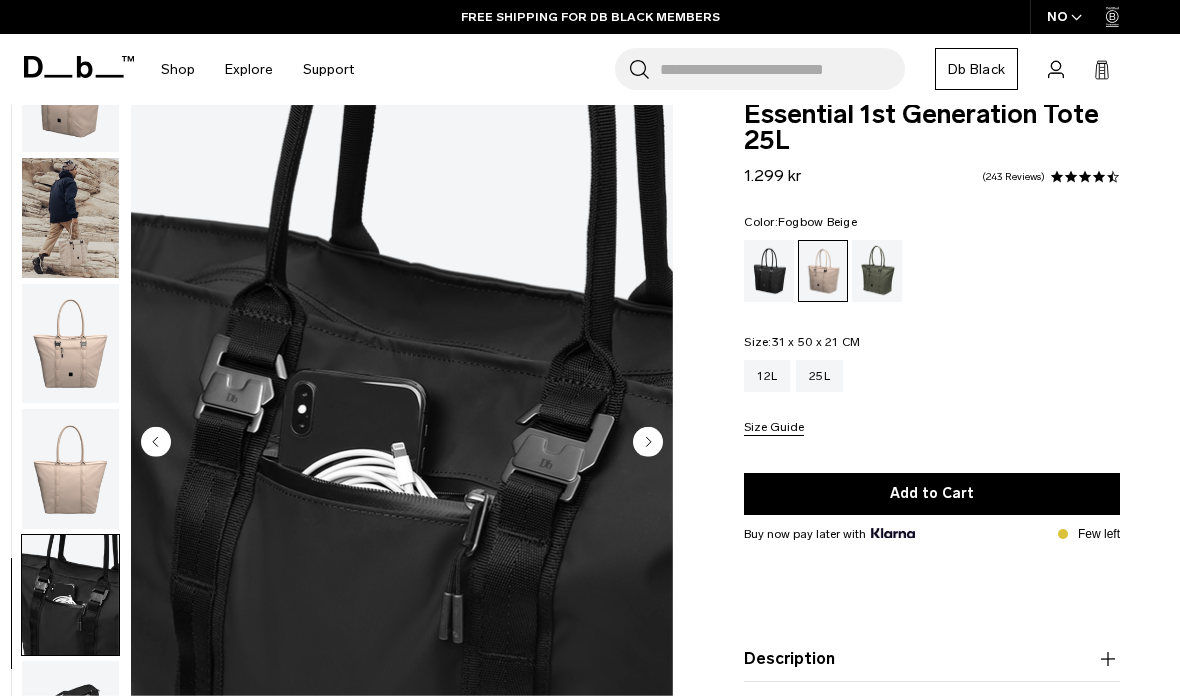 click 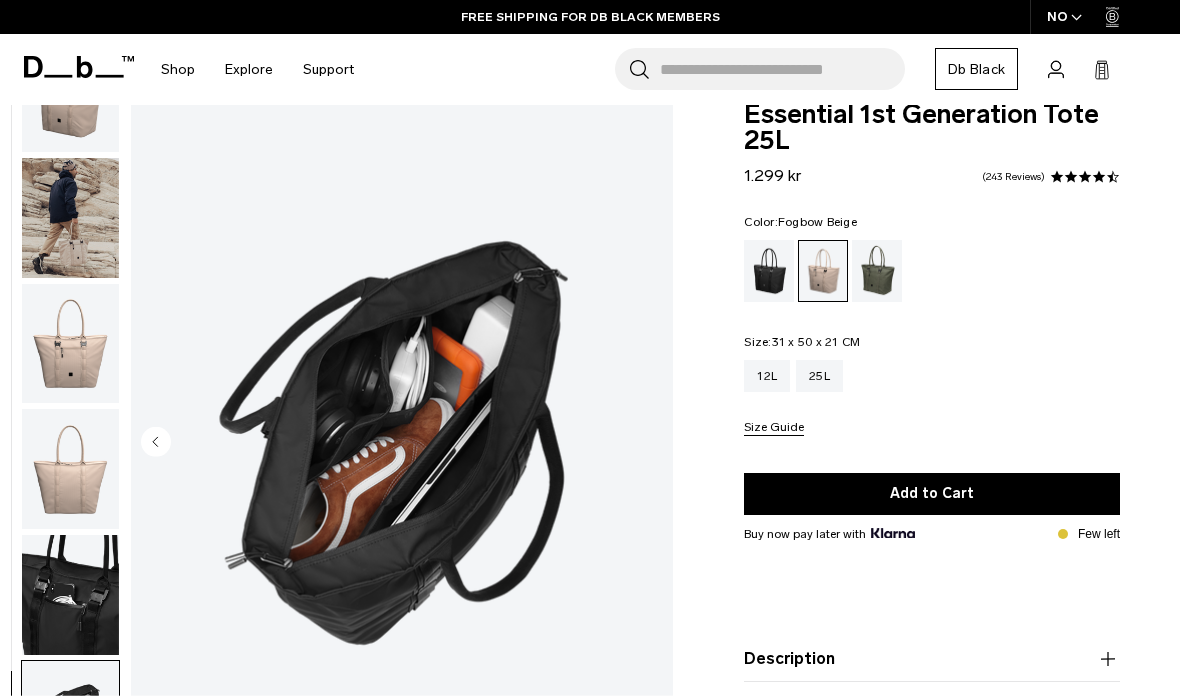 click at bounding box center [402, 443] 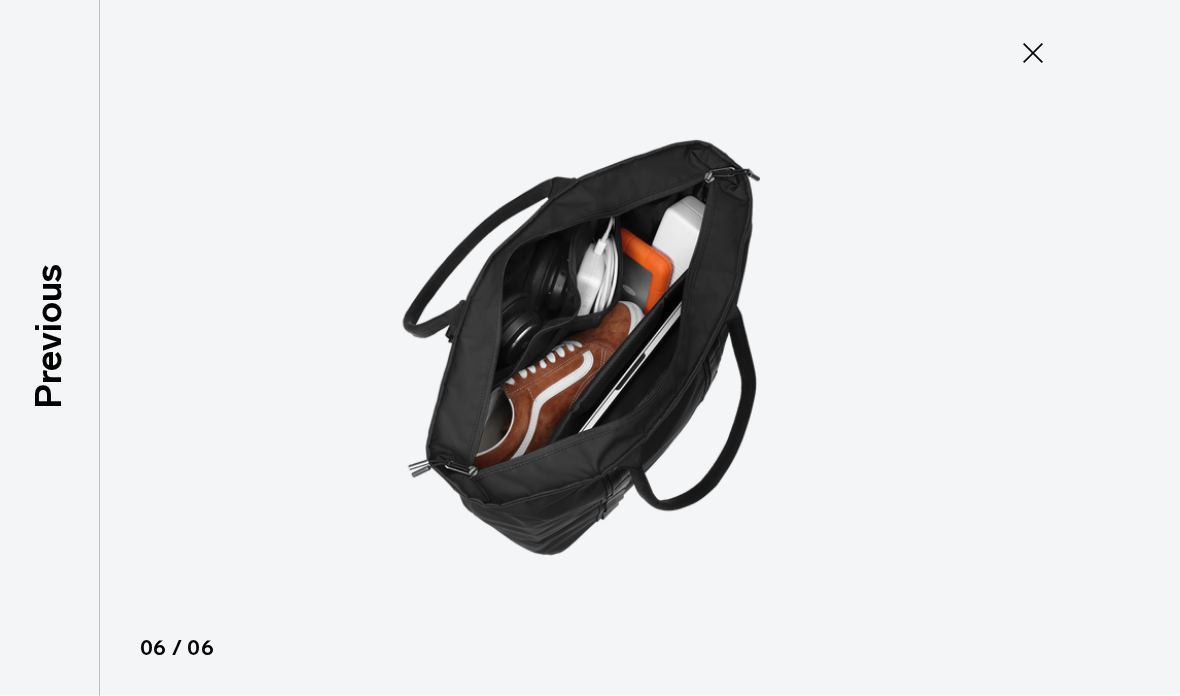 click 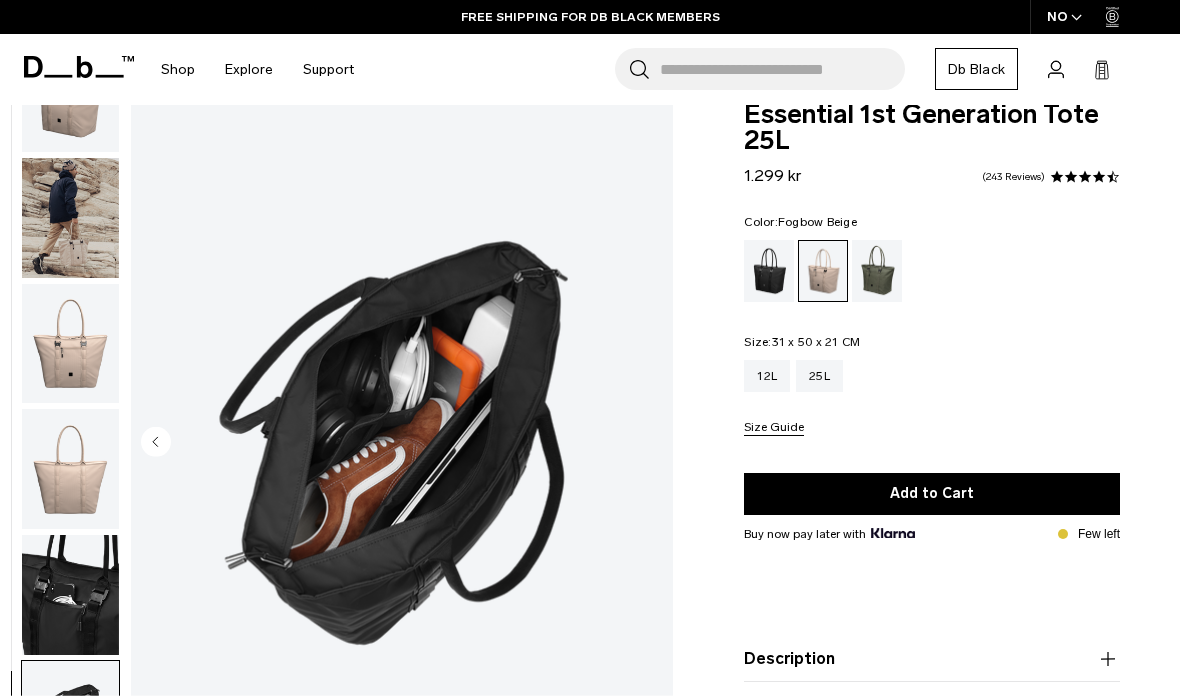 scroll, scrollTop: 0, scrollLeft: 0, axis: both 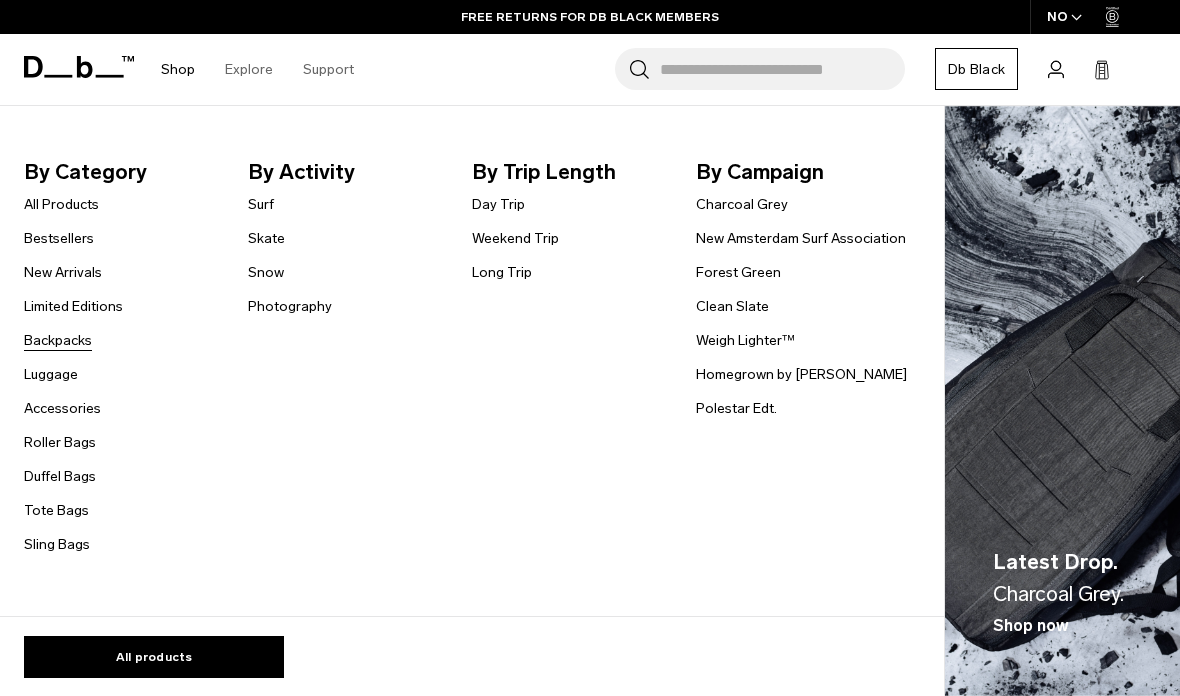 click on "Backpacks" at bounding box center [58, 340] 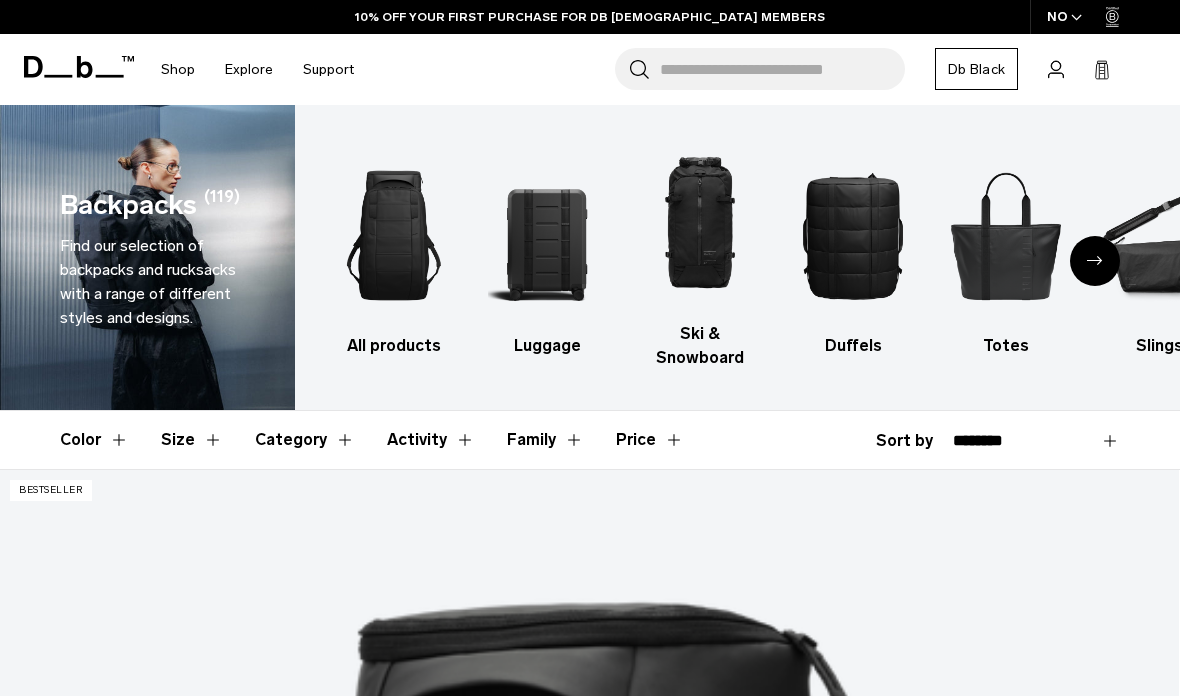 scroll, scrollTop: 0, scrollLeft: 0, axis: both 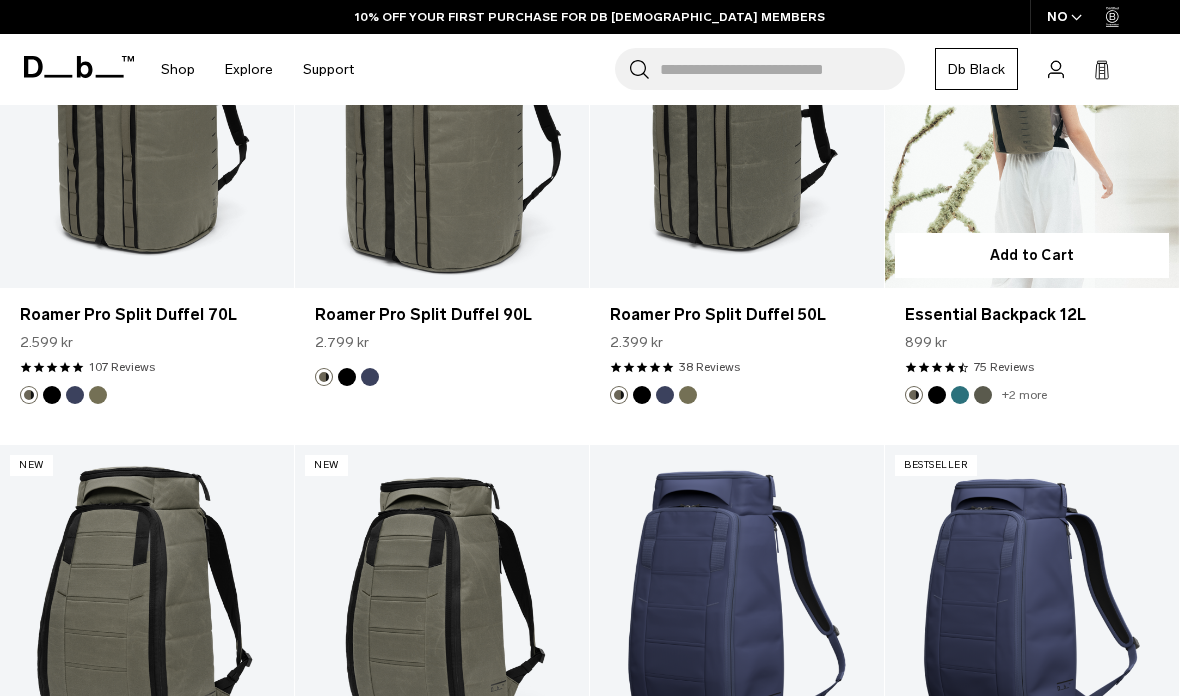 click at bounding box center (1032, 124) 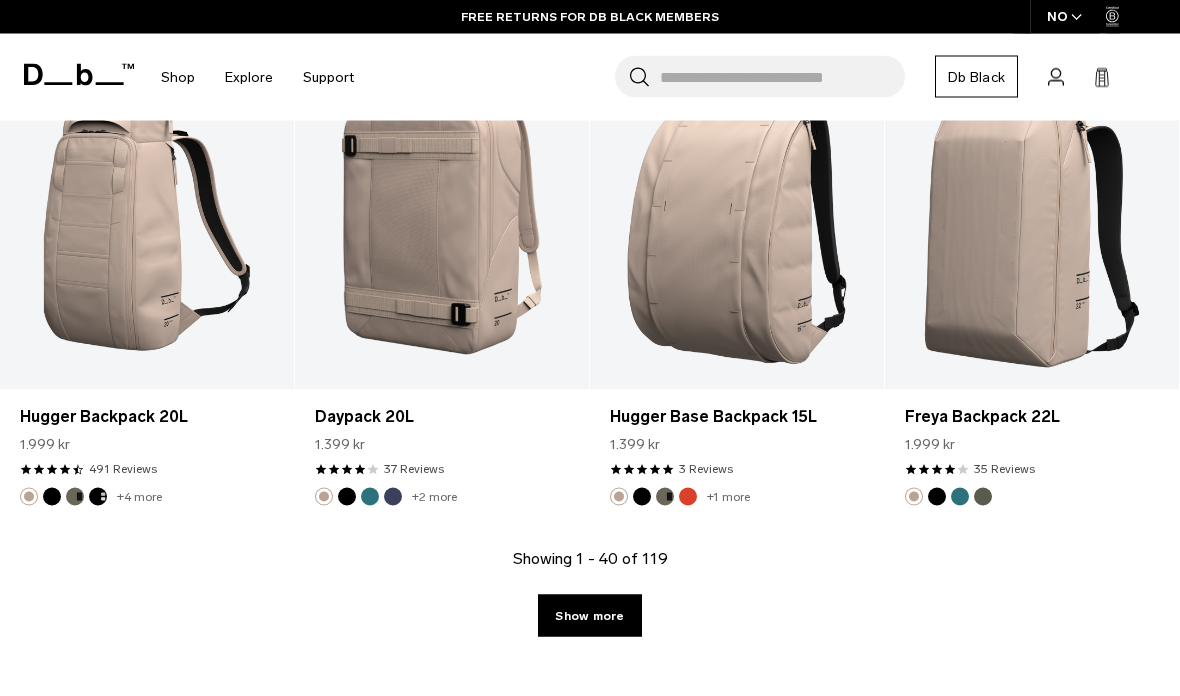 scroll, scrollTop: 4804, scrollLeft: 0, axis: vertical 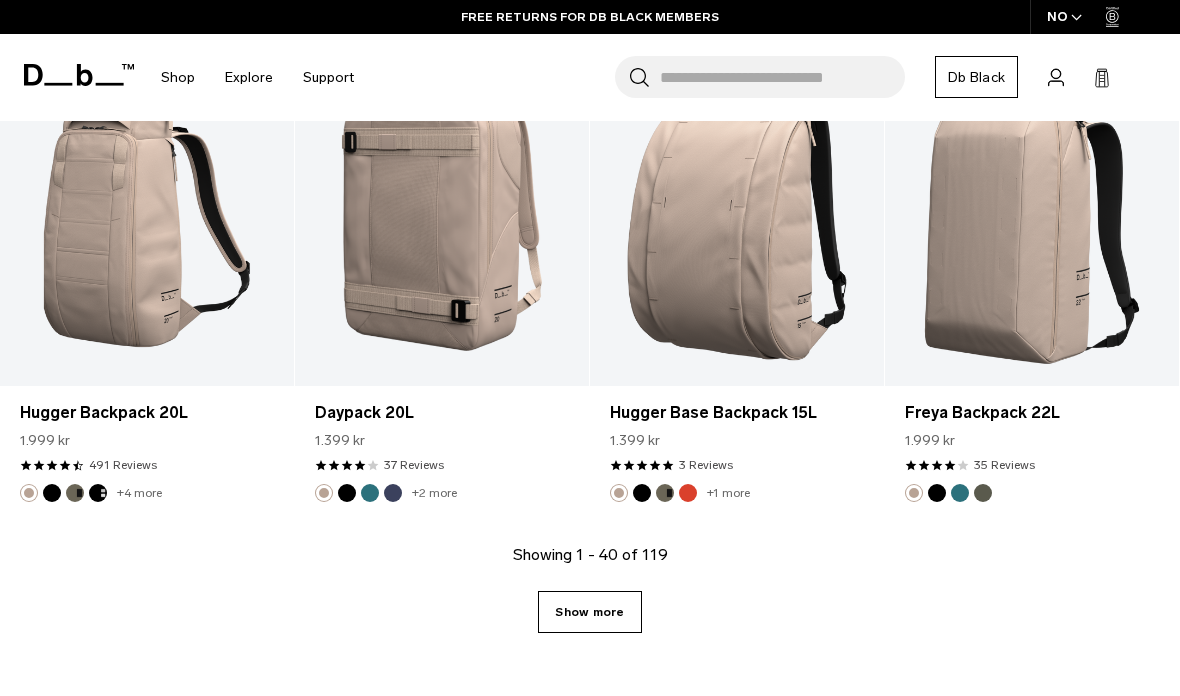 click on "Show more" at bounding box center [589, 612] 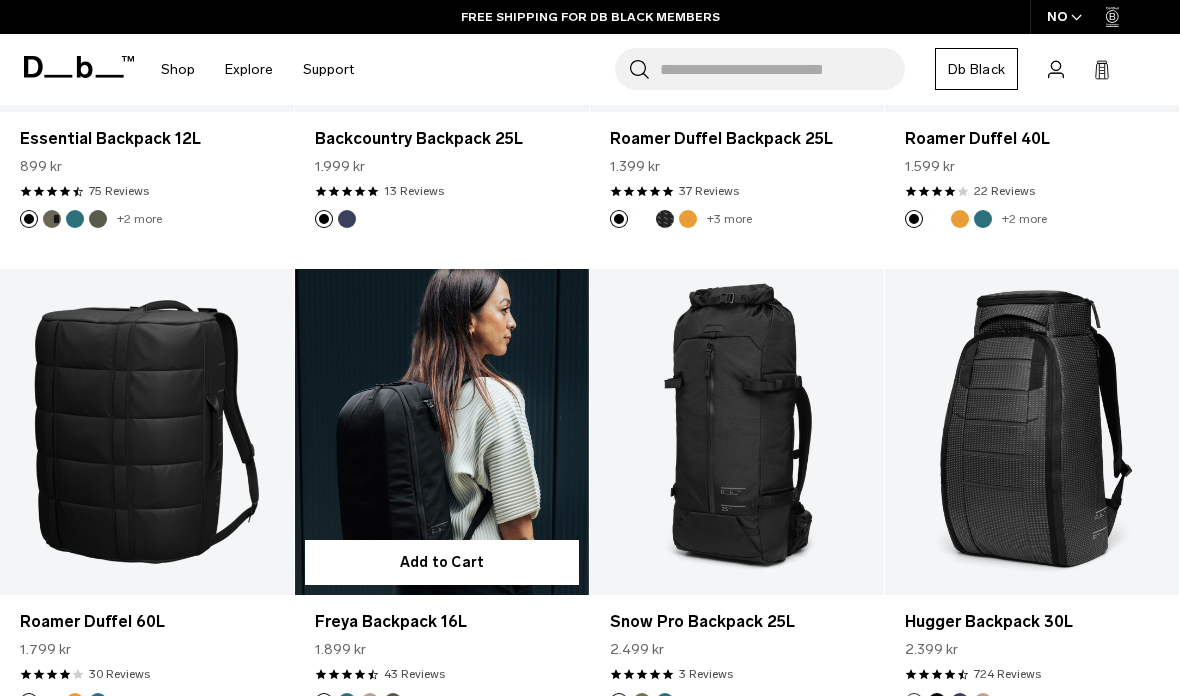 scroll, scrollTop: 7000, scrollLeft: 0, axis: vertical 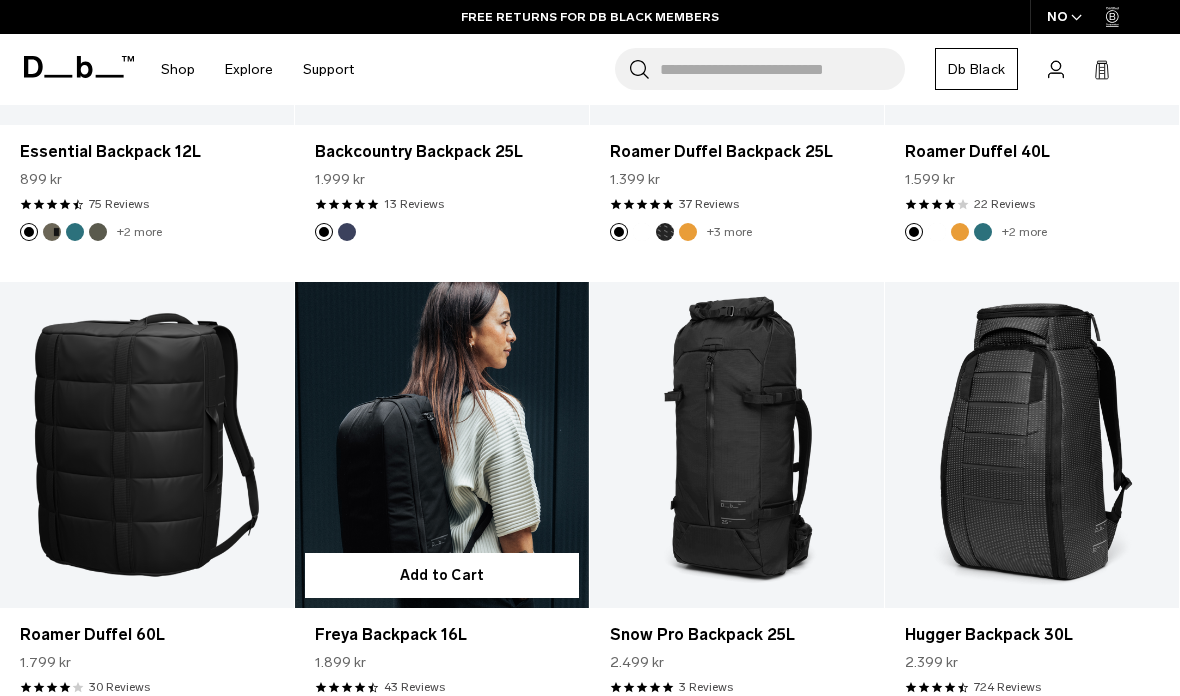 click at bounding box center [442, 445] 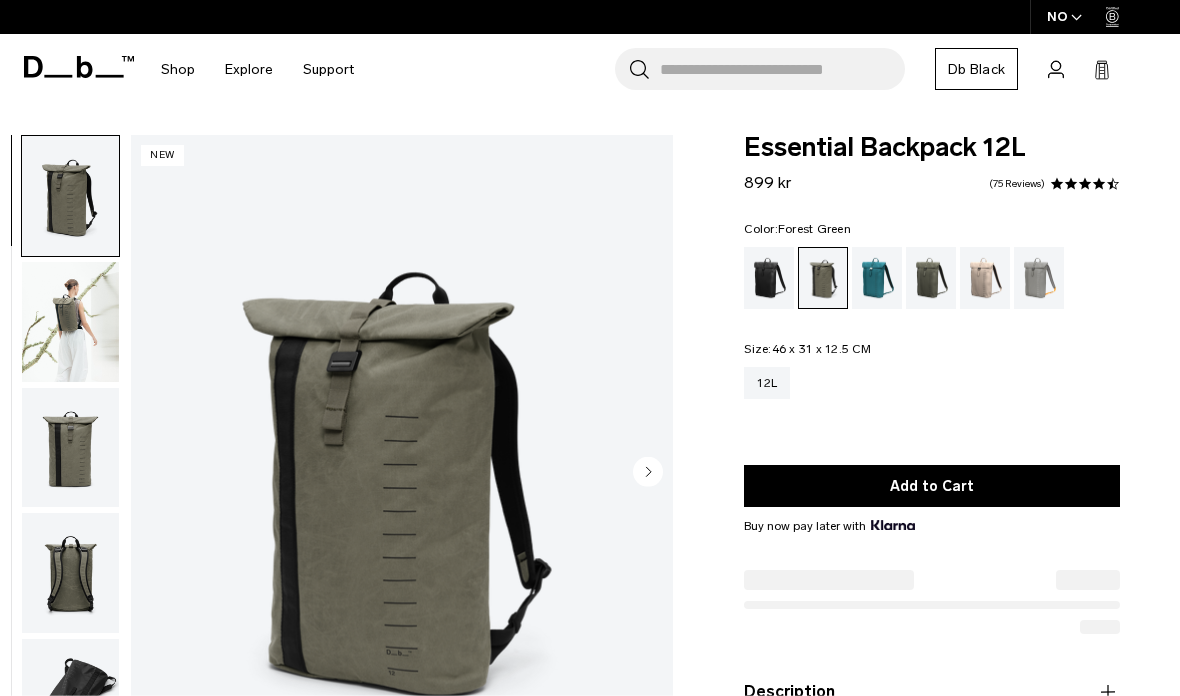 scroll, scrollTop: 0, scrollLeft: 0, axis: both 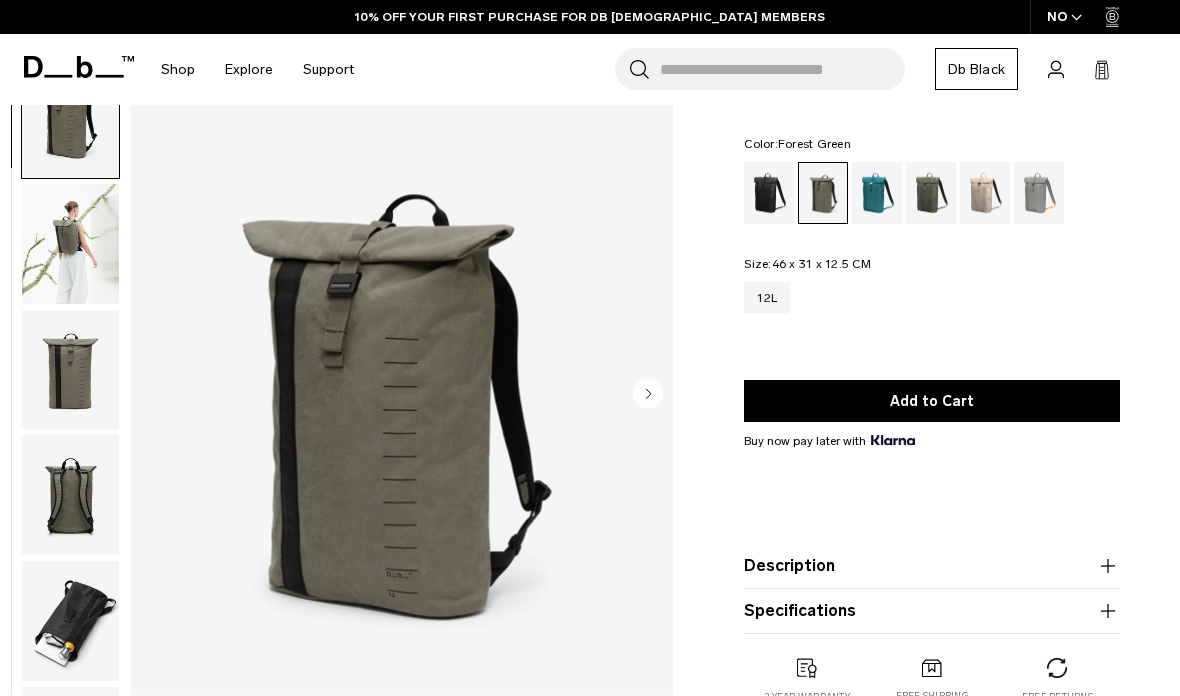 click at bounding box center (70, 244) 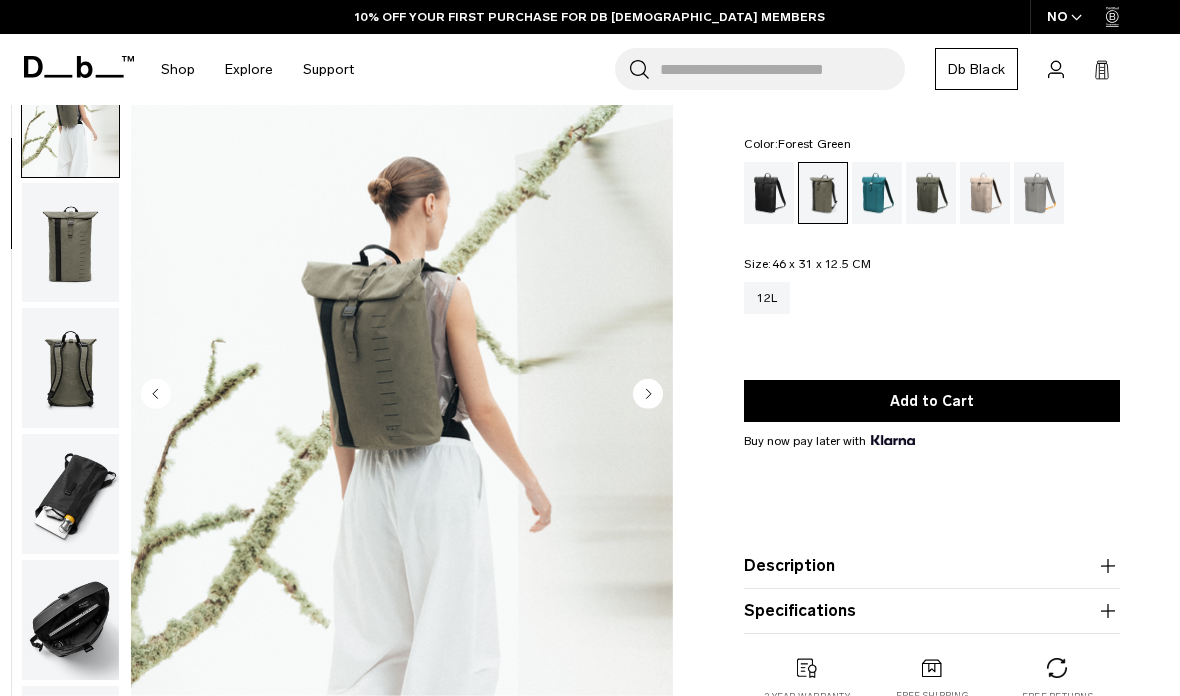 click at bounding box center (70, 242) 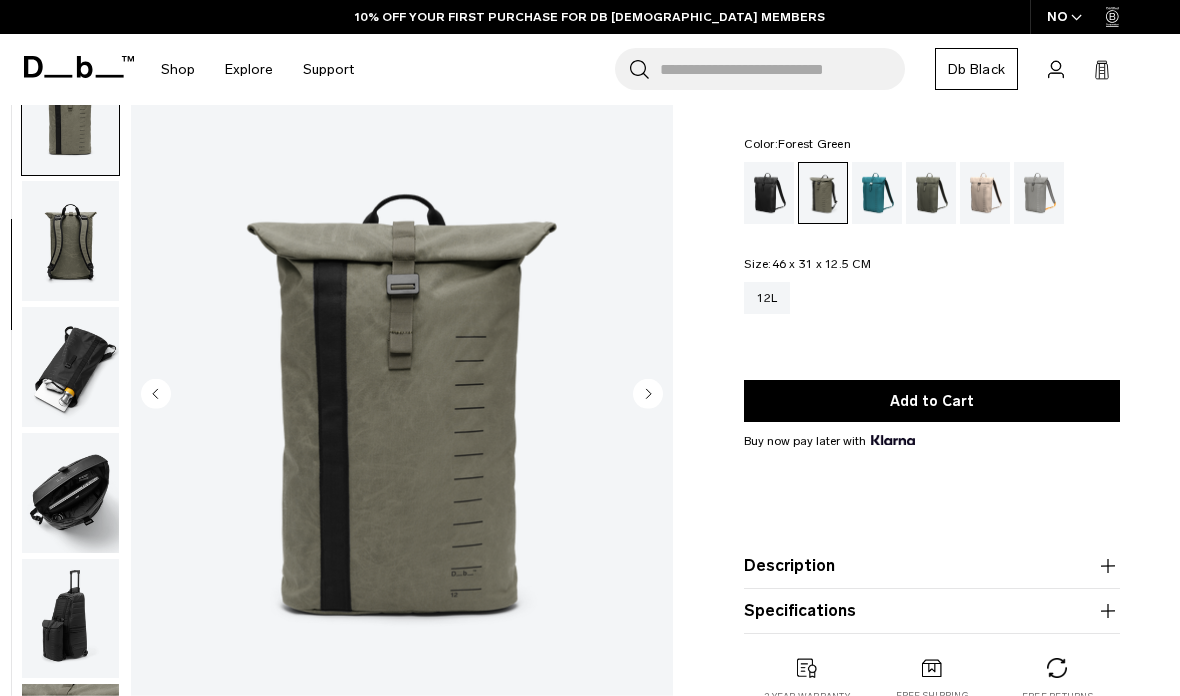 click at bounding box center (70, 241) 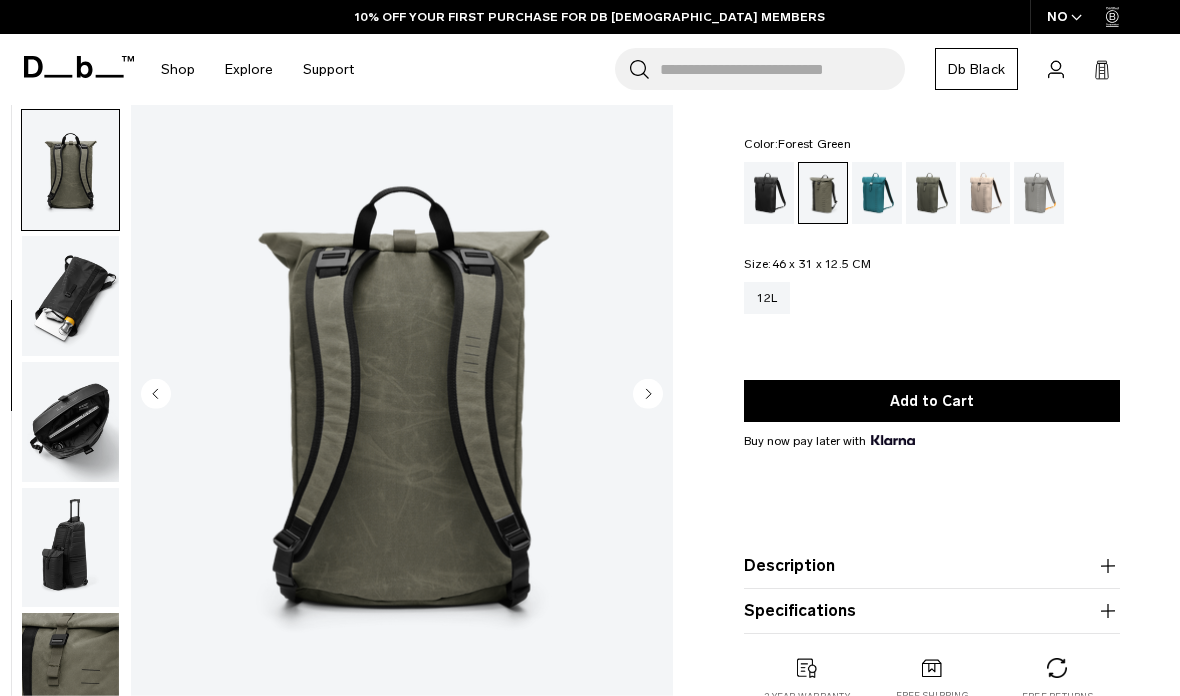 scroll, scrollTop: 337, scrollLeft: 0, axis: vertical 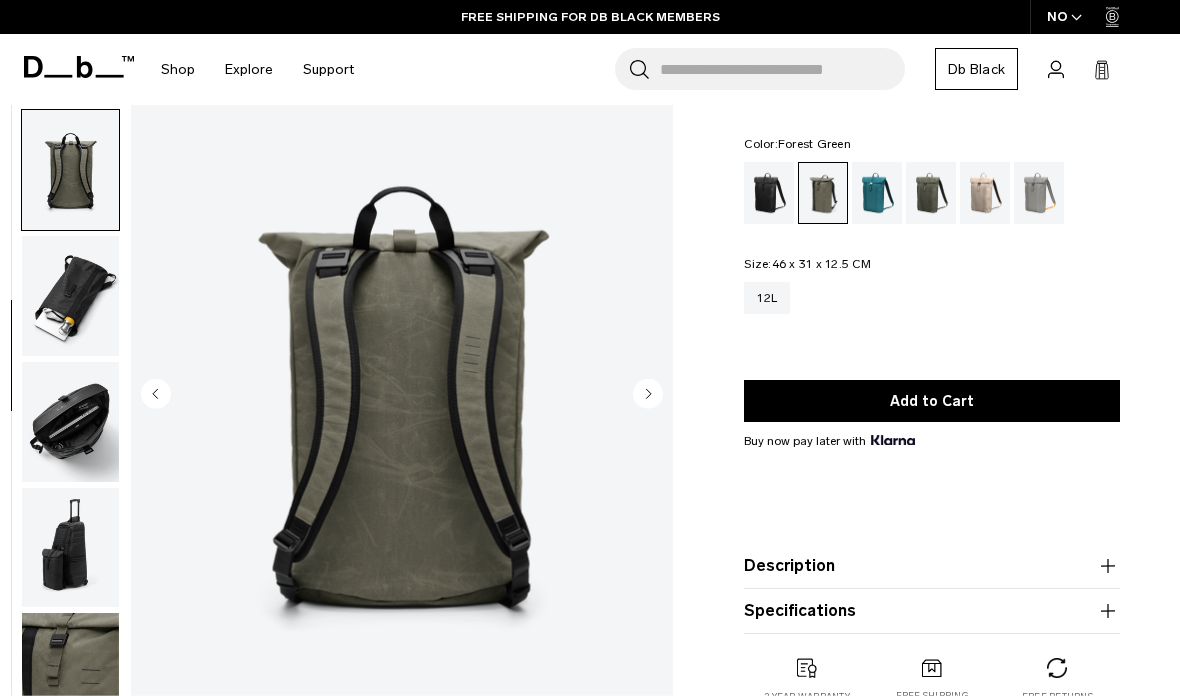 click at bounding box center [70, 296] 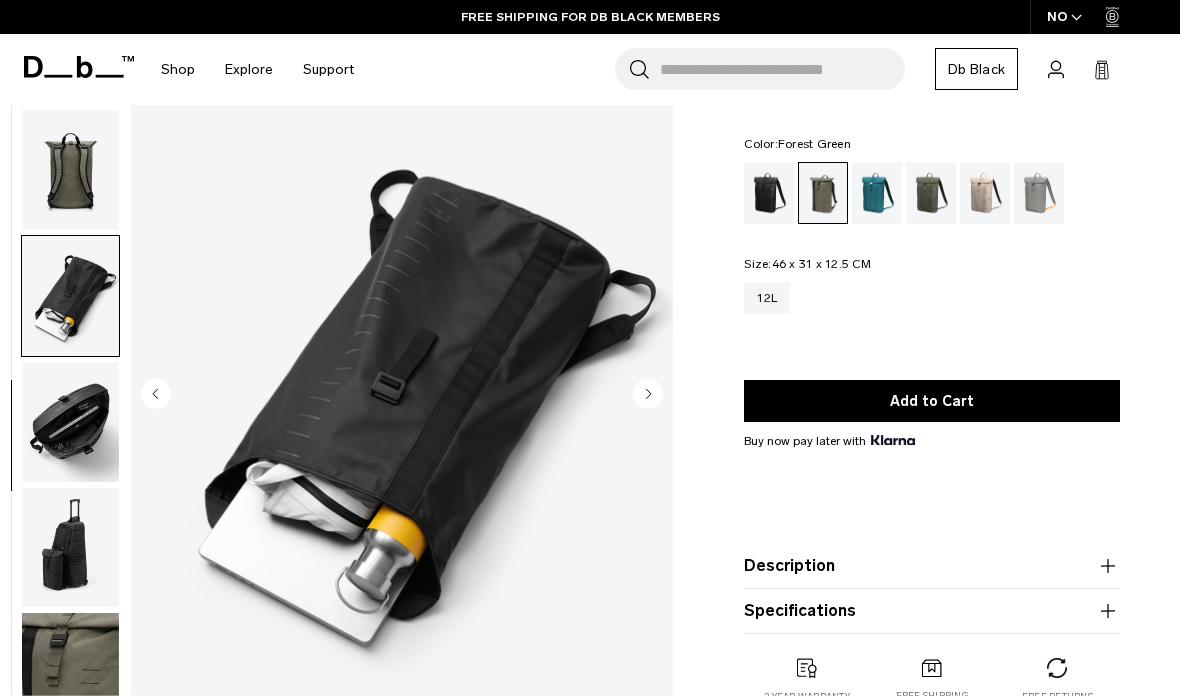 click at bounding box center [70, 422] 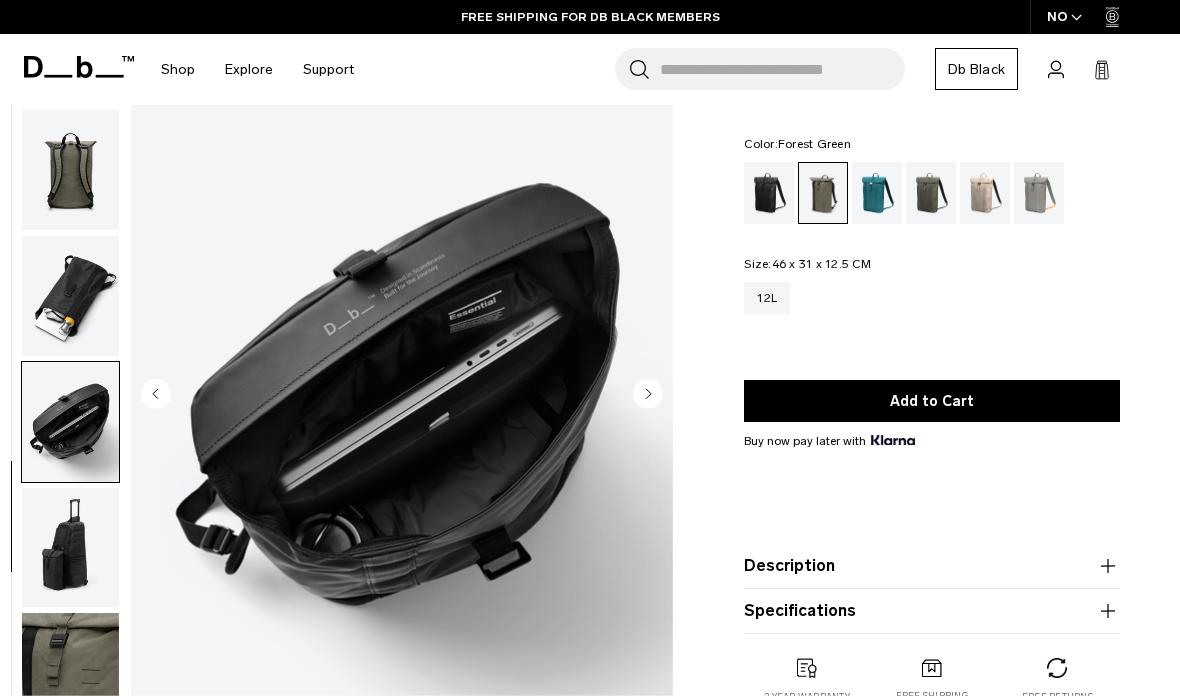 click at bounding box center (70, 548) 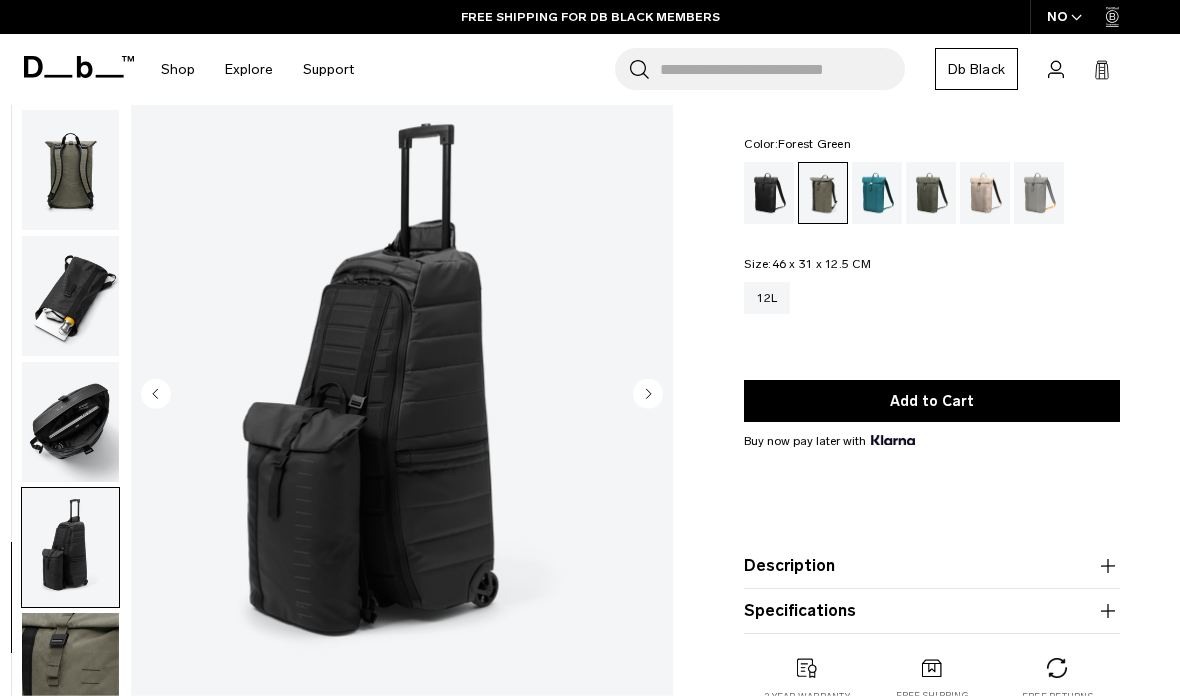 click at bounding box center (70, 673) 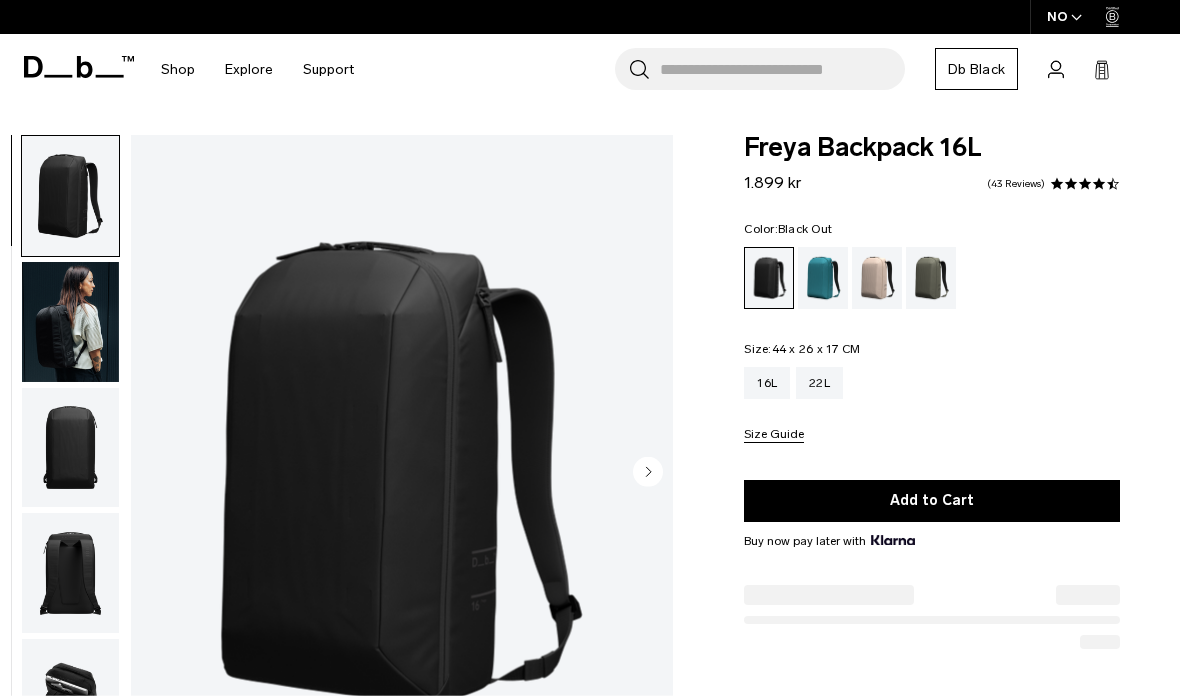 scroll, scrollTop: 0, scrollLeft: 0, axis: both 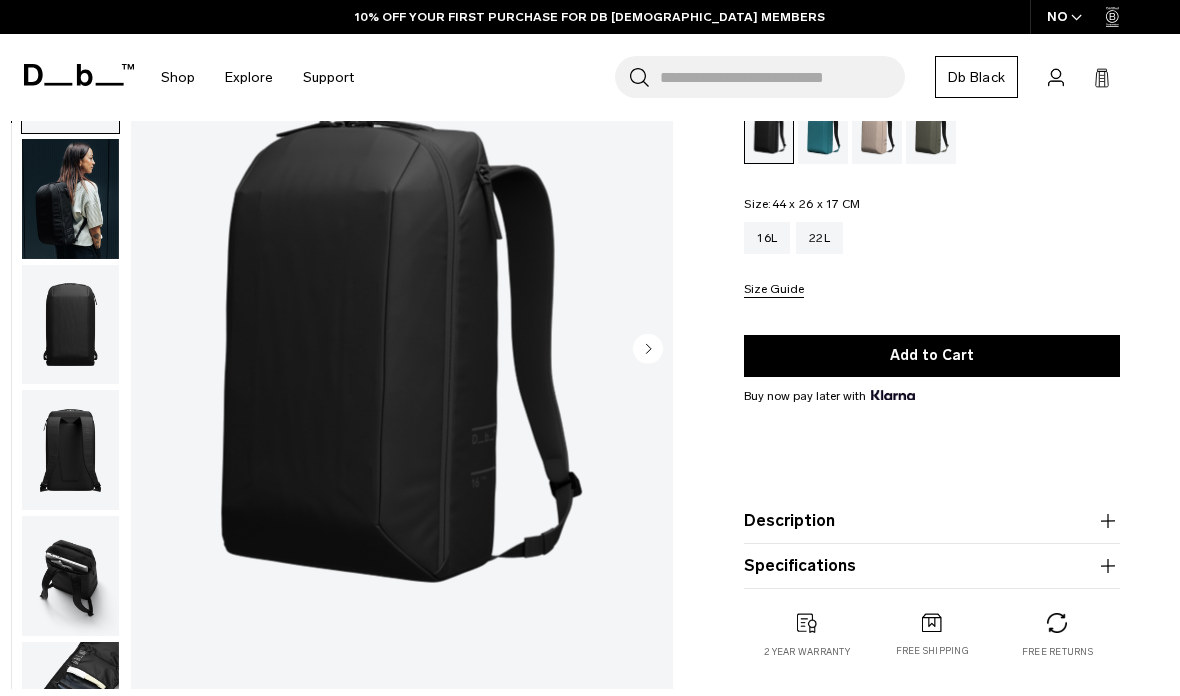 click at bounding box center [70, 198] 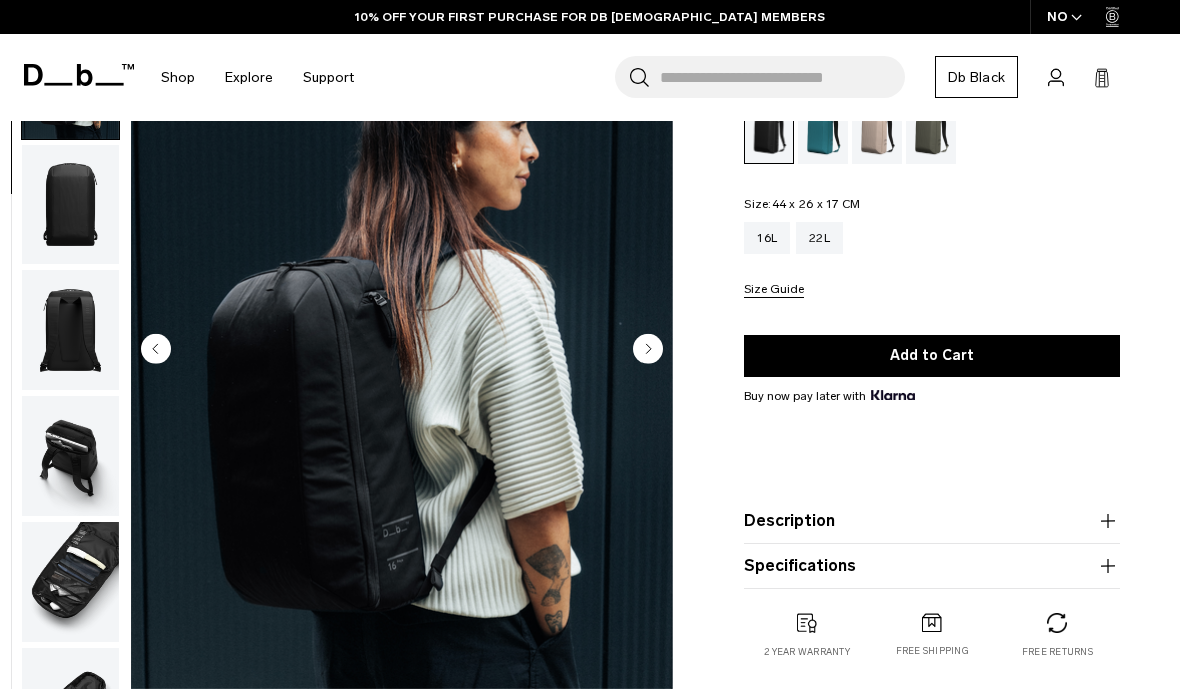 scroll, scrollTop: 127, scrollLeft: 0, axis: vertical 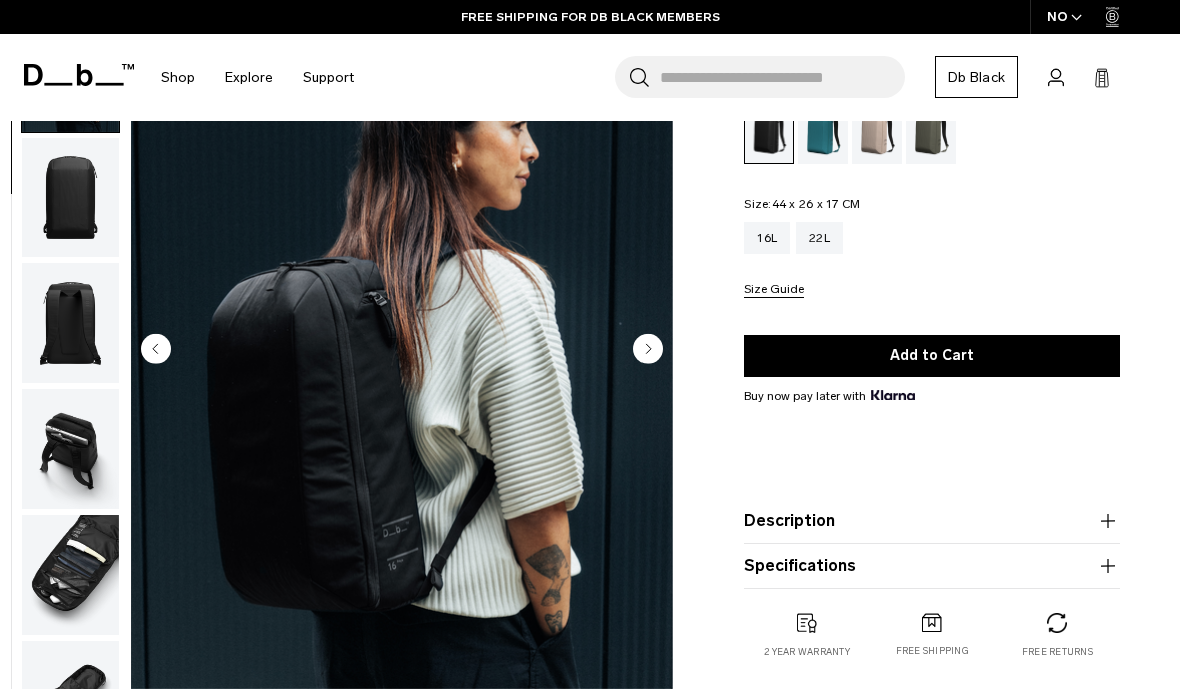 click at bounding box center (70, 197) 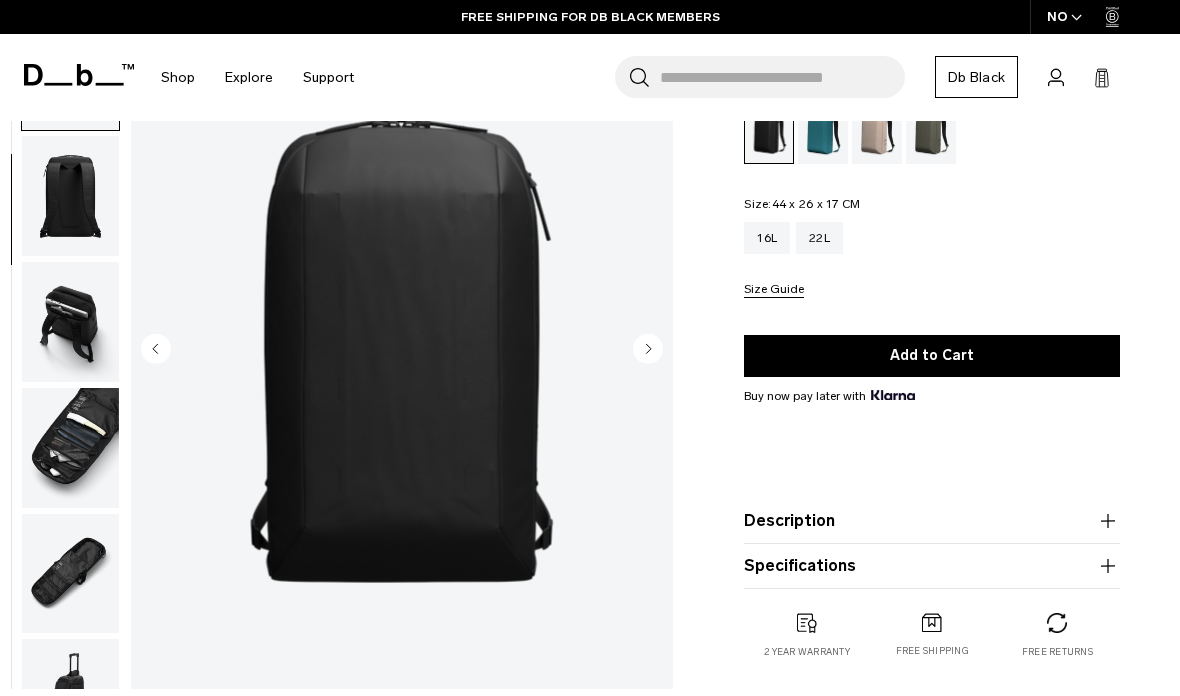 click at bounding box center (70, 196) 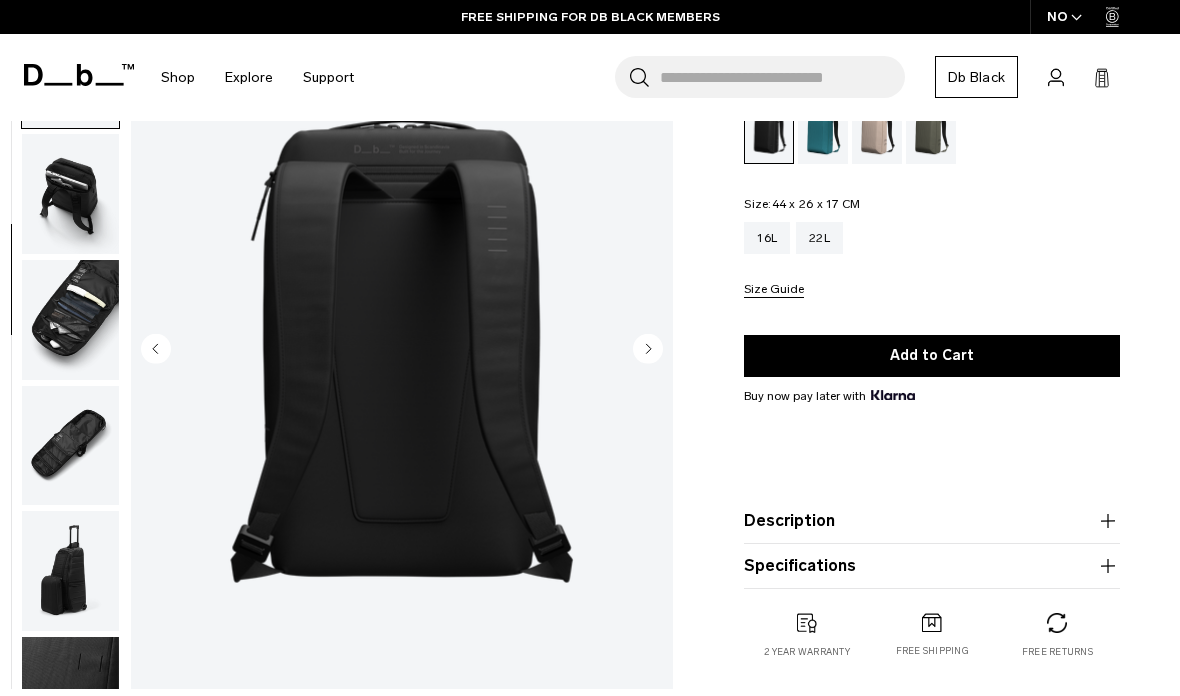 click at bounding box center [70, 194] 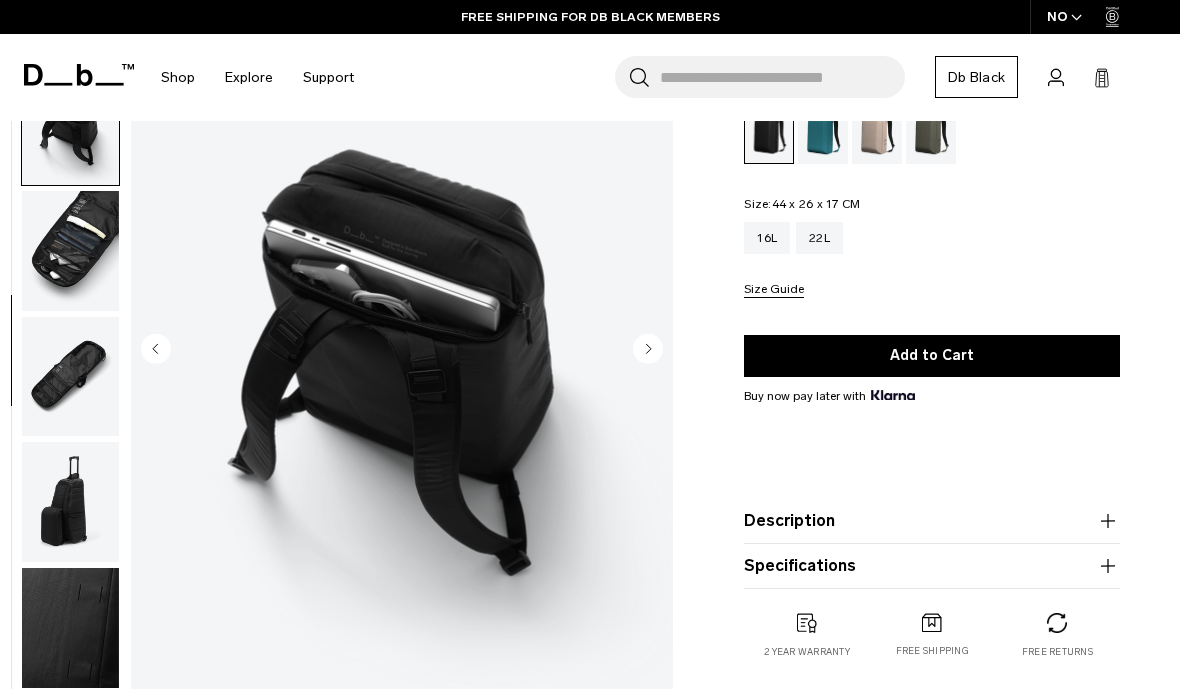 scroll, scrollTop: 464, scrollLeft: 0, axis: vertical 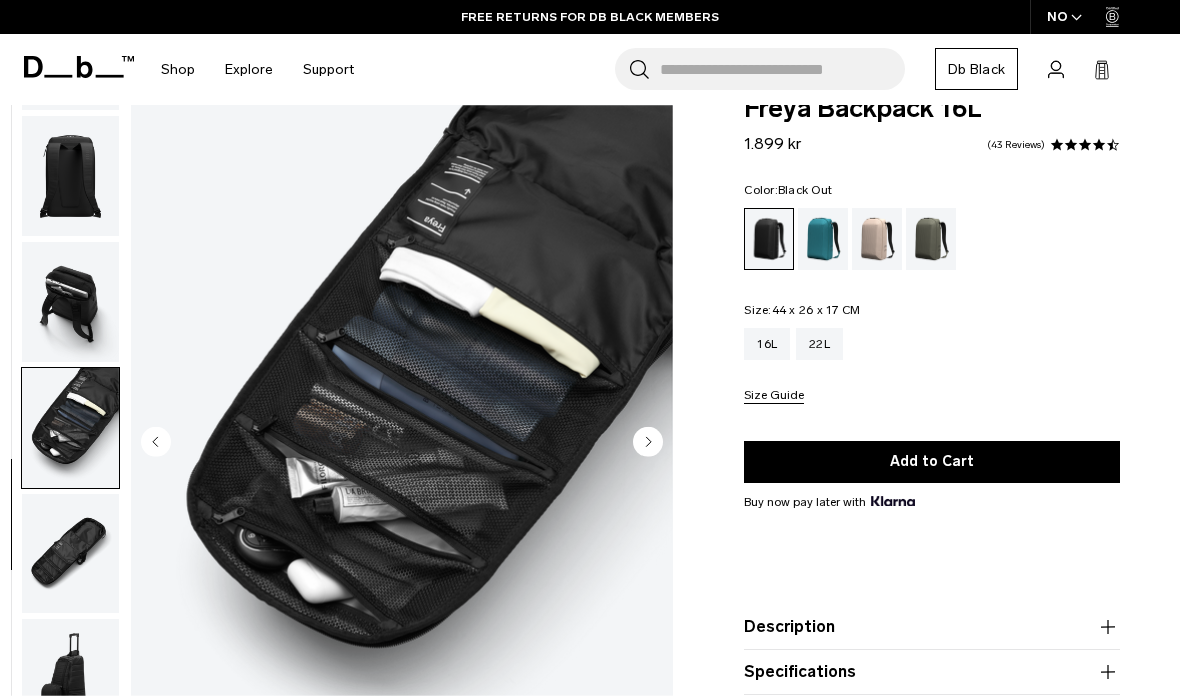 click at bounding box center [70, 554] 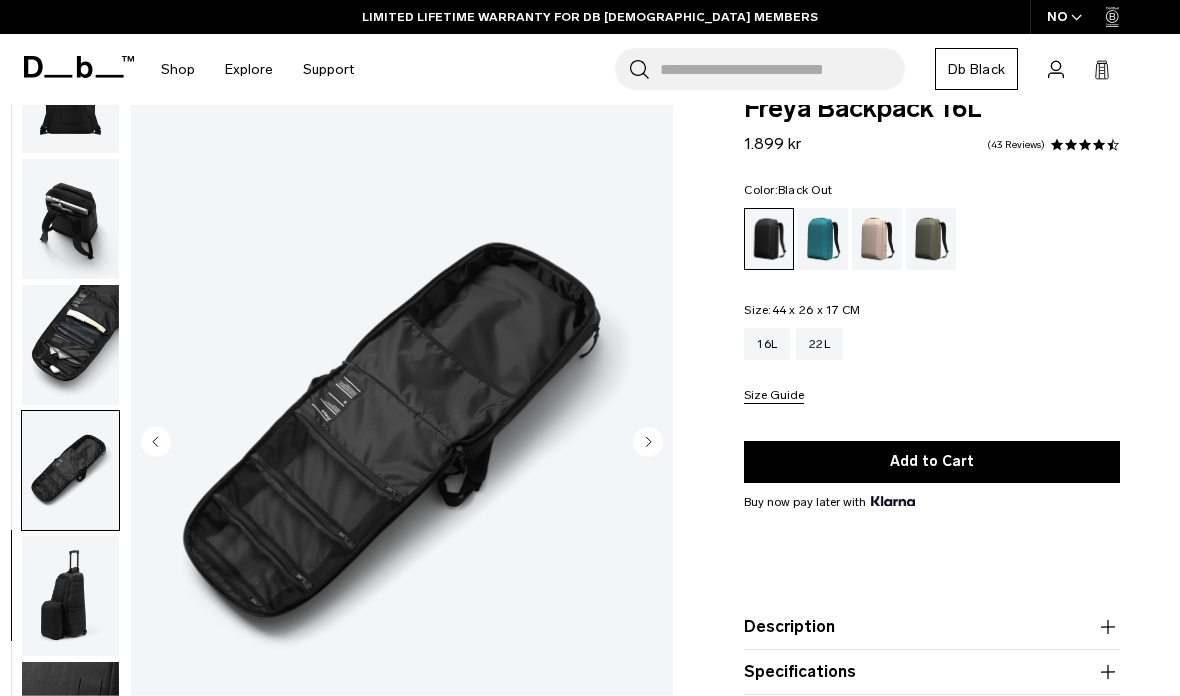 scroll, scrollTop: 464, scrollLeft: 0, axis: vertical 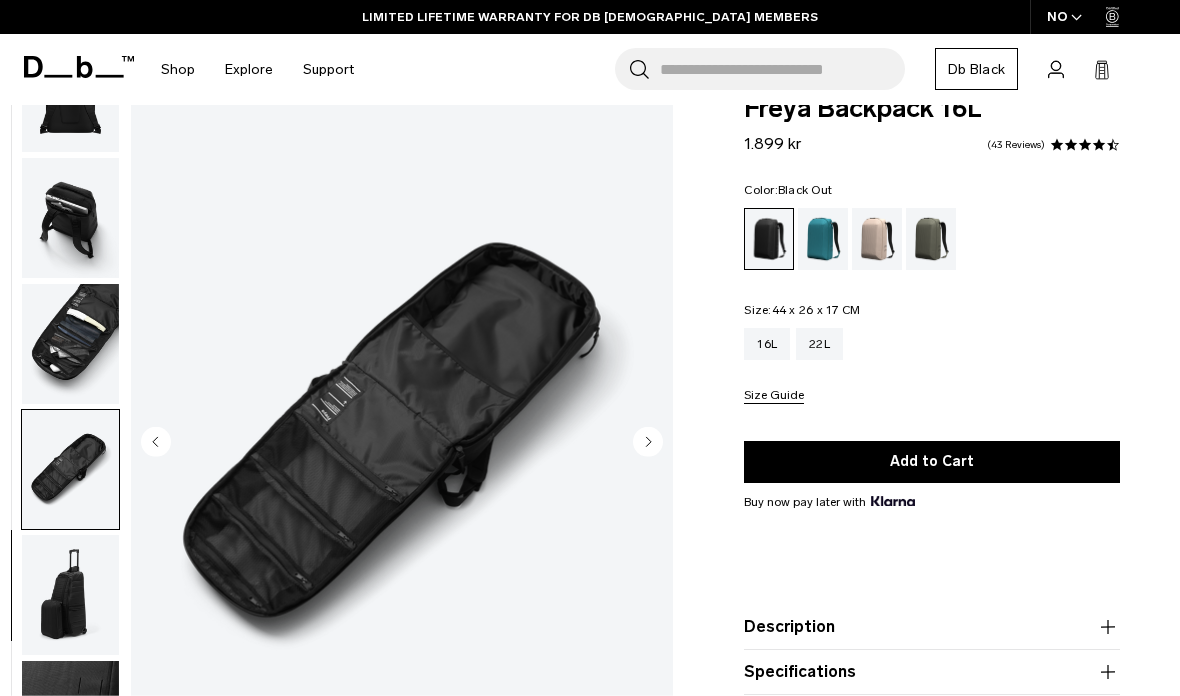 click at bounding box center [70, 595] 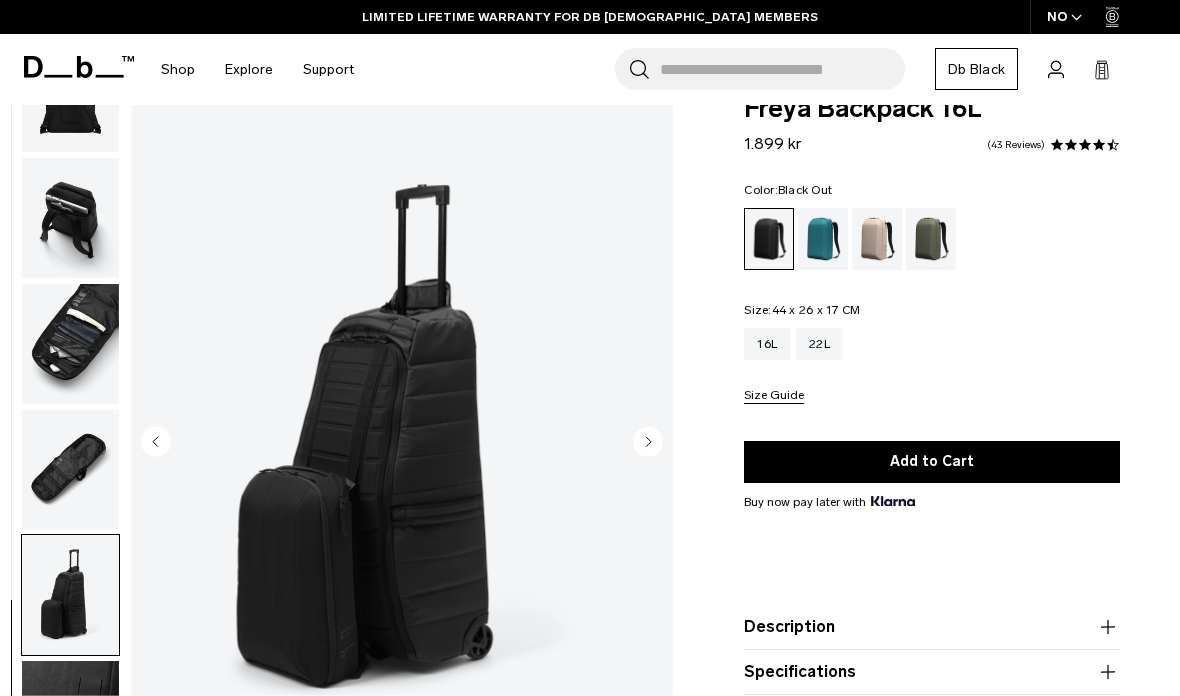 scroll, scrollTop: 43, scrollLeft: 0, axis: vertical 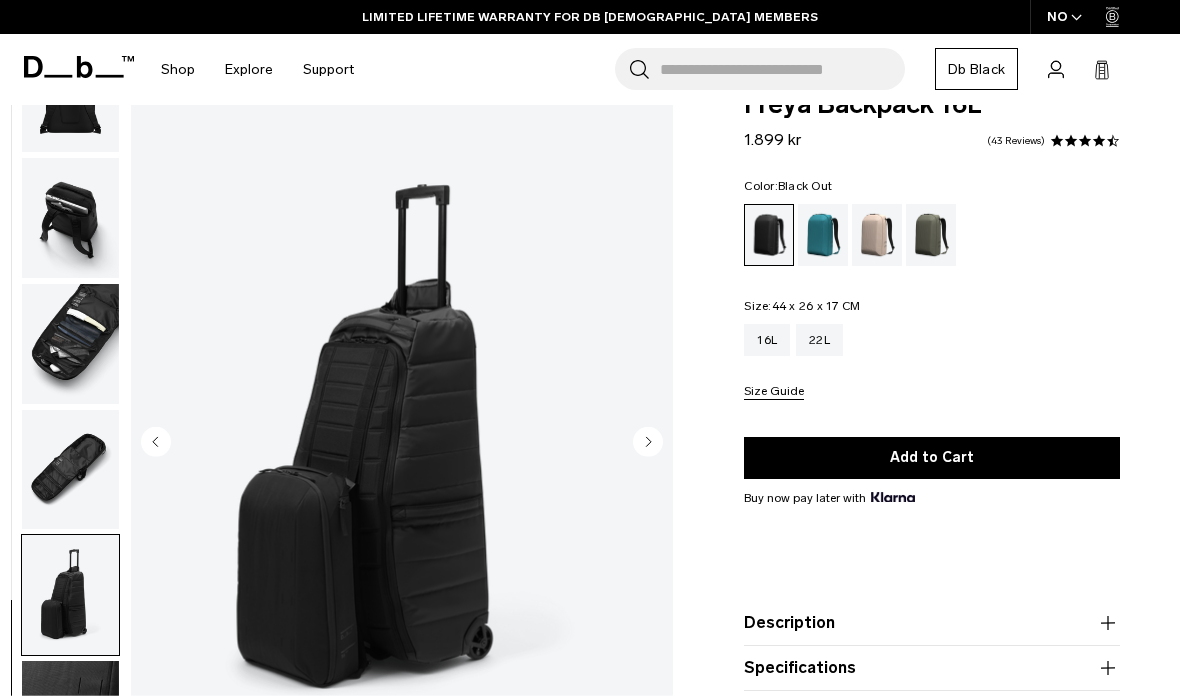 click at bounding box center [70, 721] 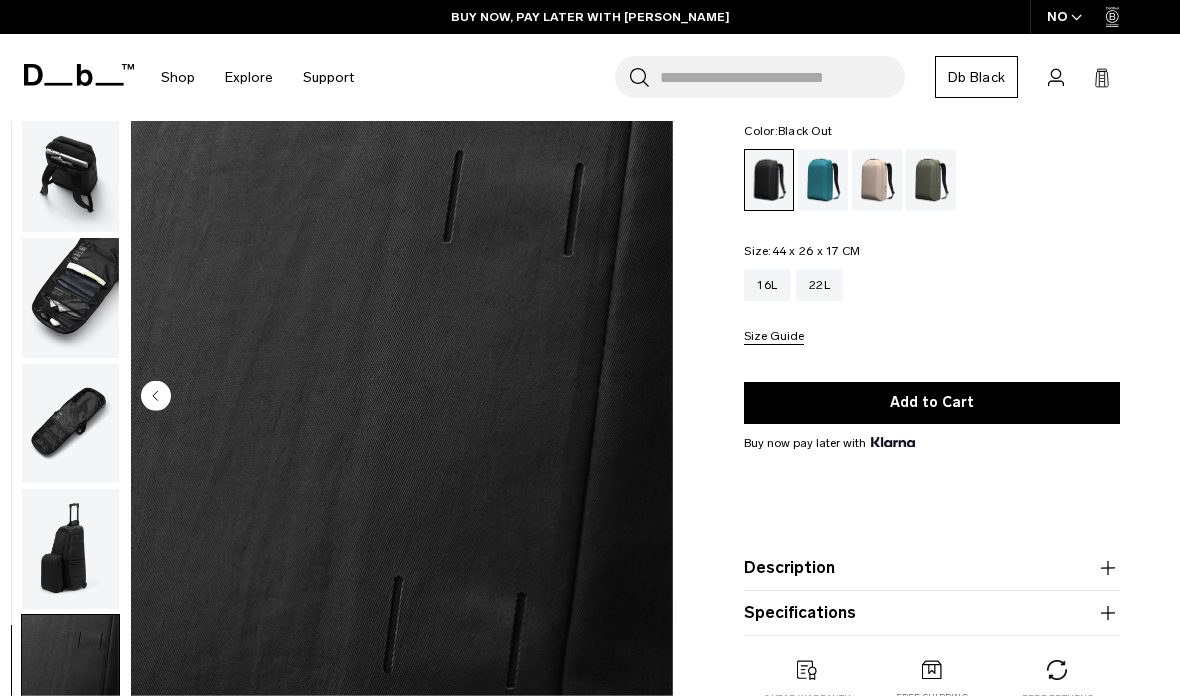 scroll, scrollTop: 58, scrollLeft: 0, axis: vertical 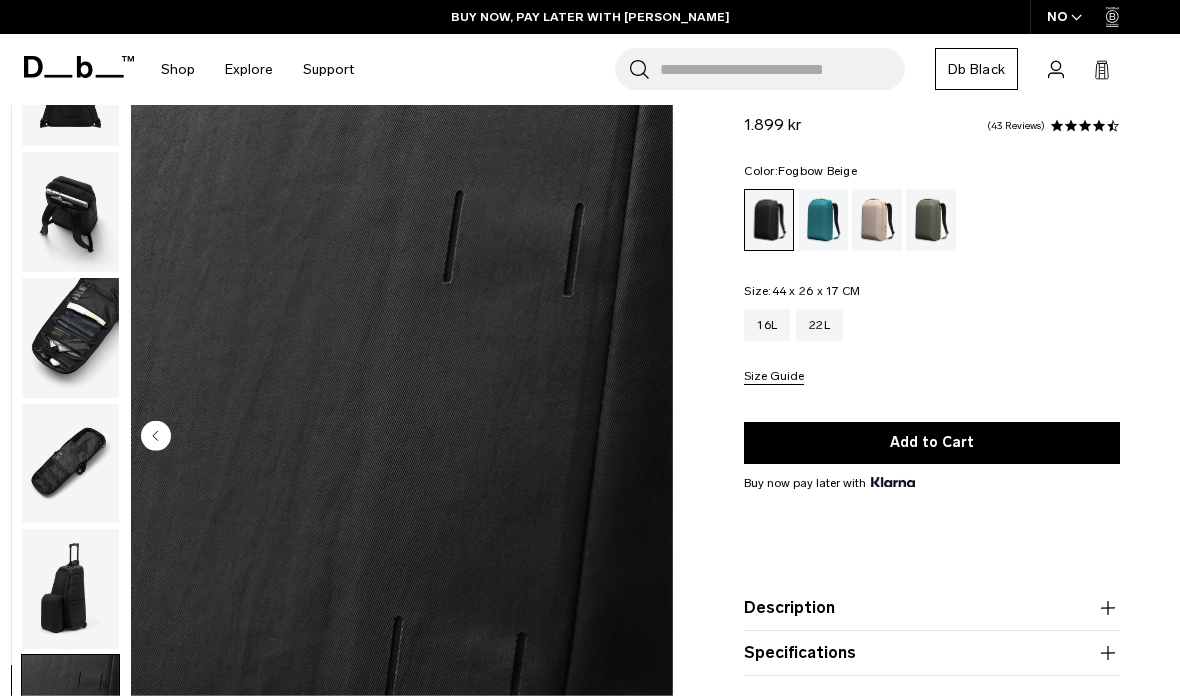 click at bounding box center [877, 220] 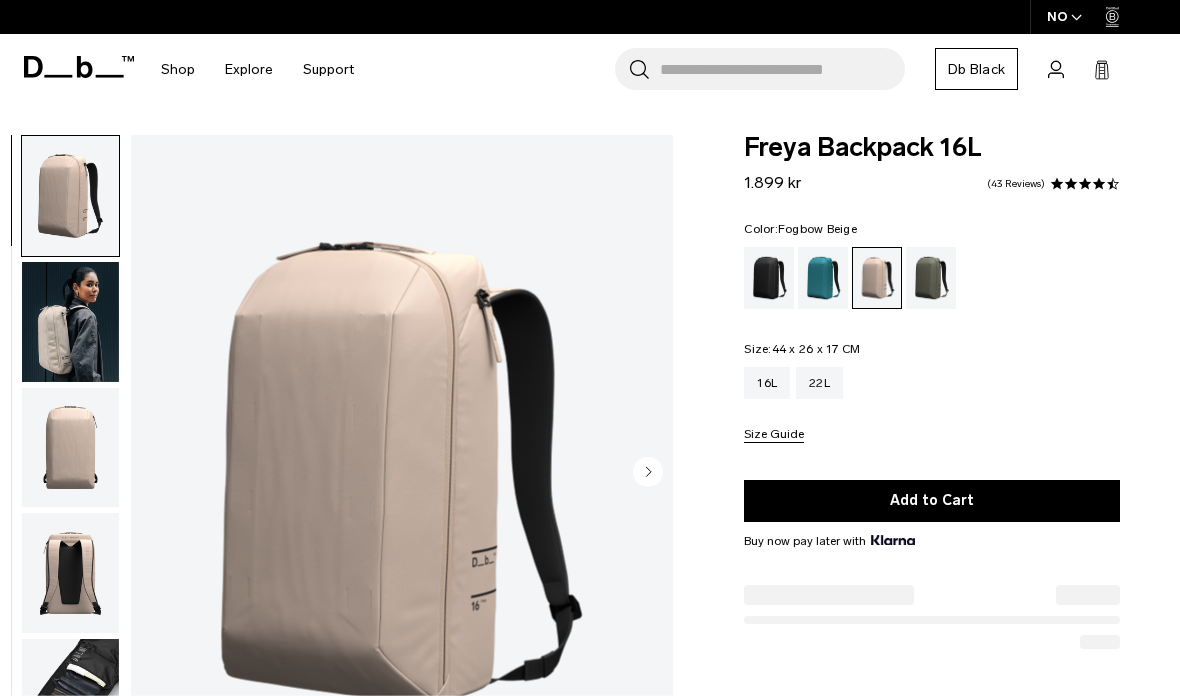 scroll, scrollTop: 0, scrollLeft: 0, axis: both 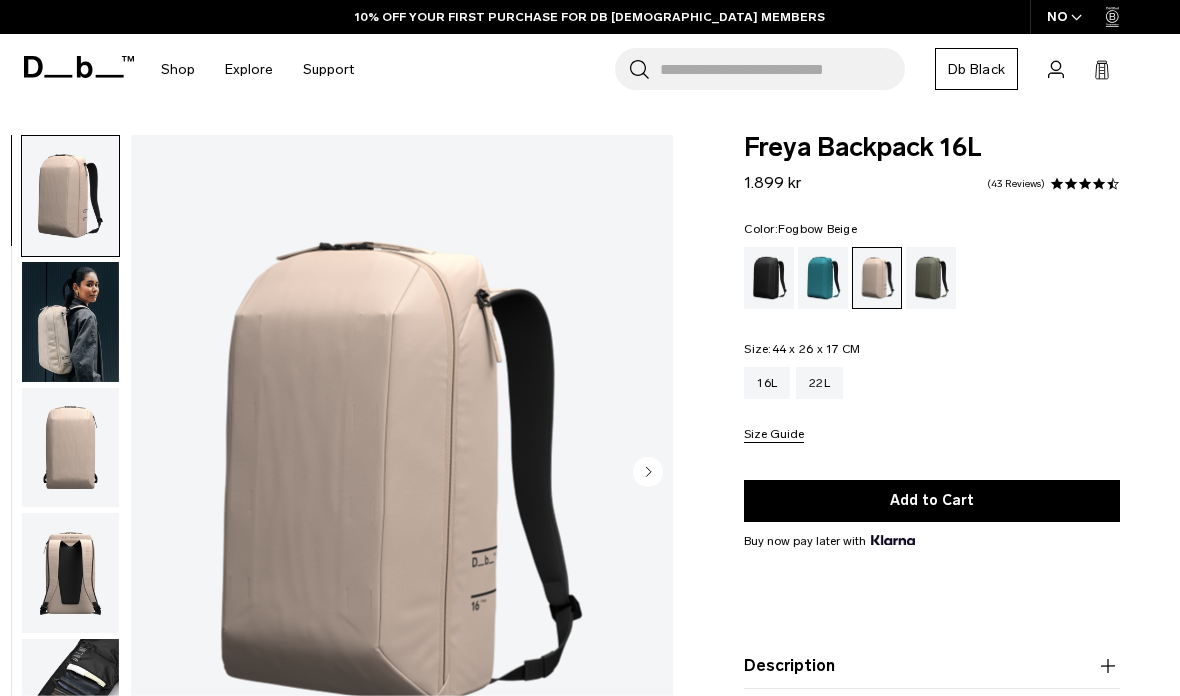 click at bounding box center [70, 322] 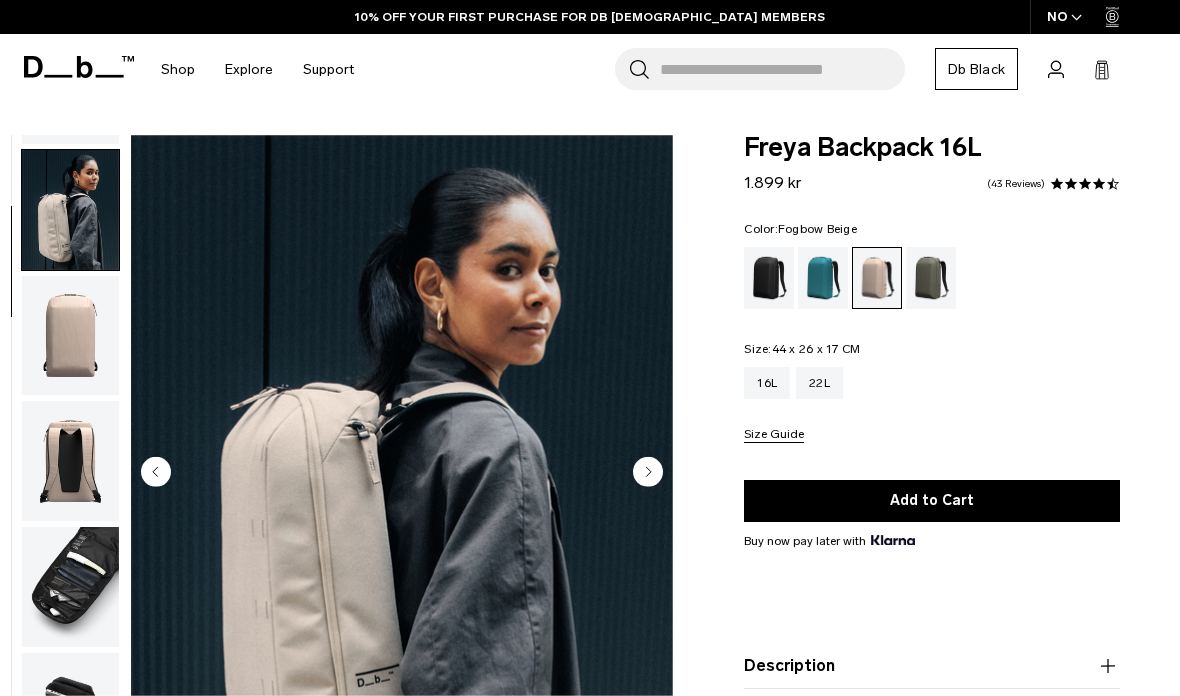 scroll, scrollTop: 127, scrollLeft: 0, axis: vertical 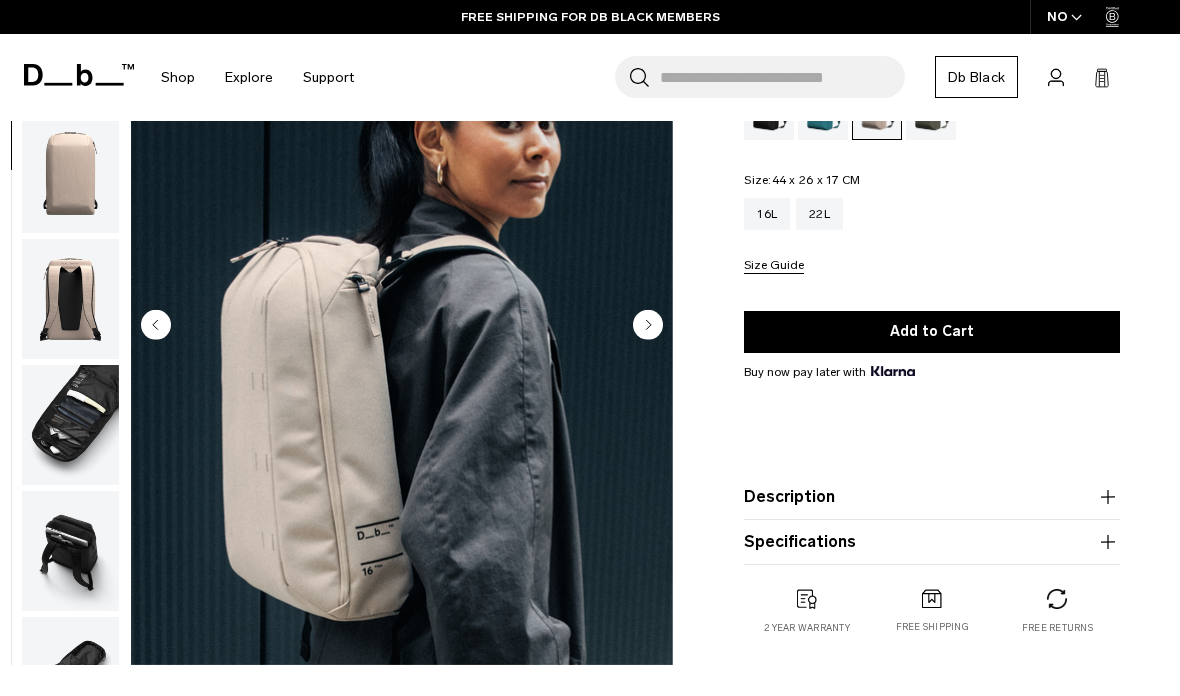 click at bounding box center (70, 299) 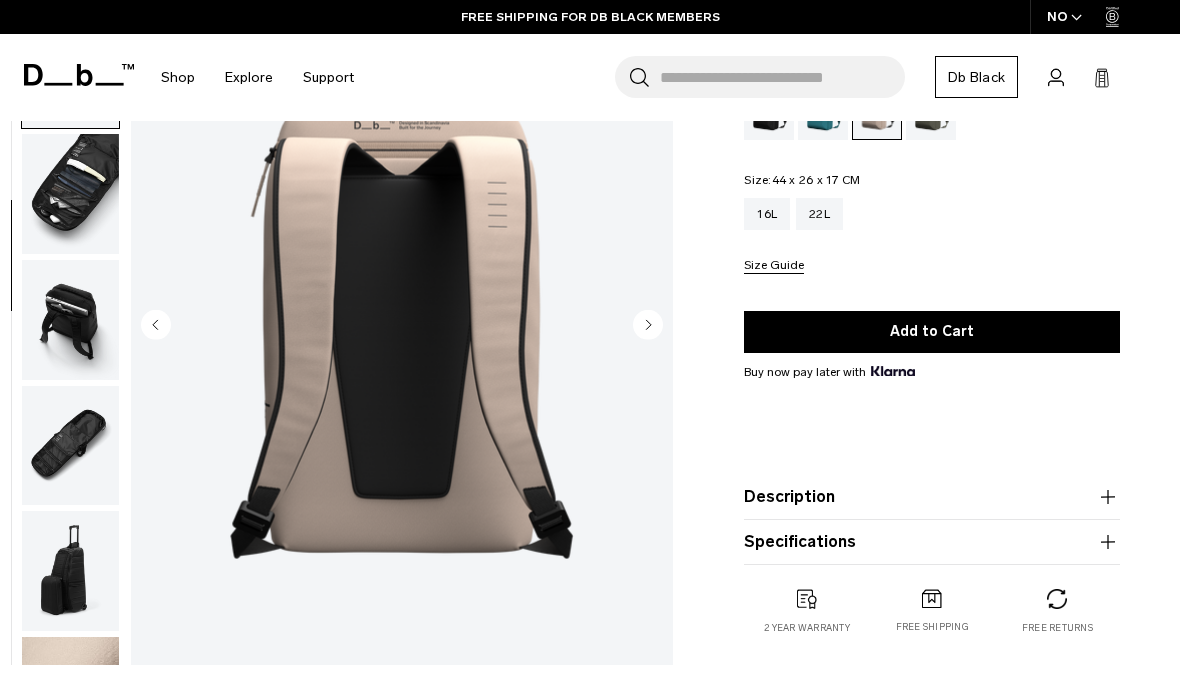 scroll, scrollTop: 382, scrollLeft: 0, axis: vertical 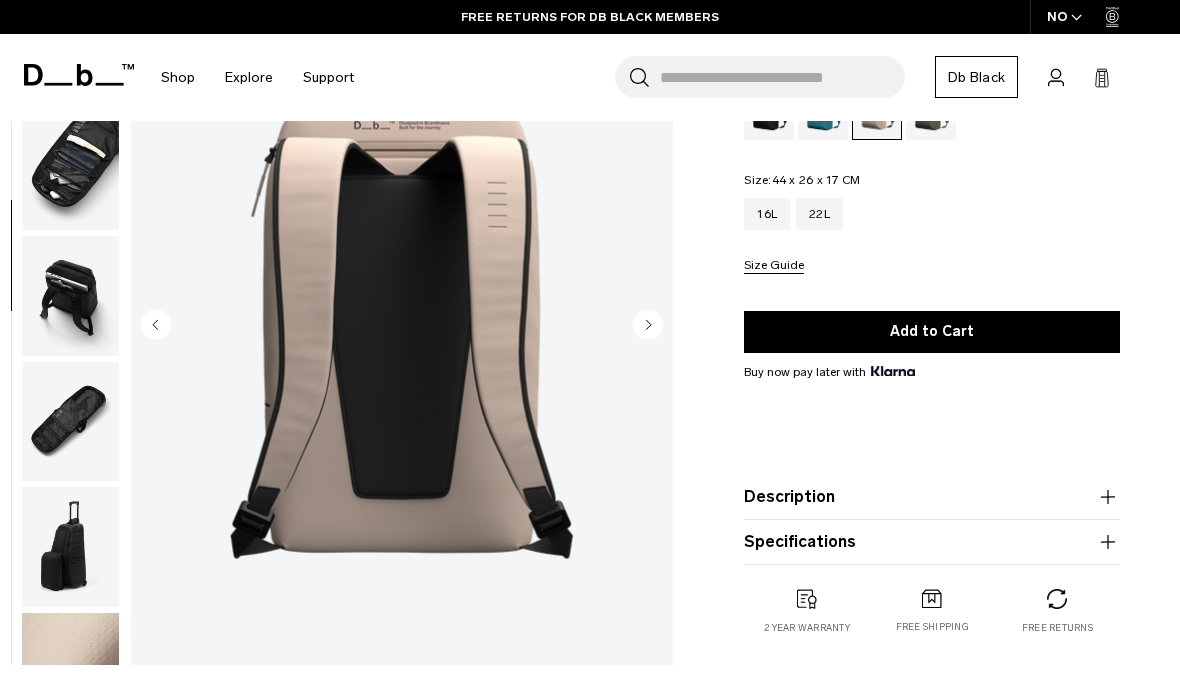 click at bounding box center (70, 296) 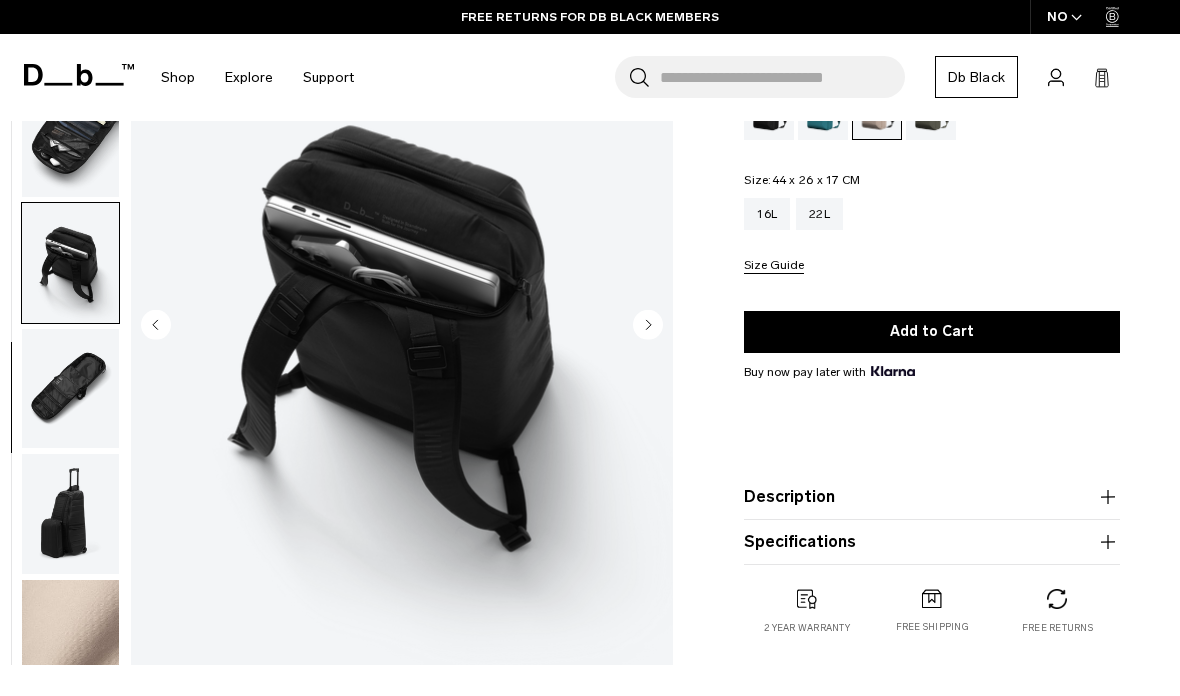 scroll, scrollTop: 464, scrollLeft: 0, axis: vertical 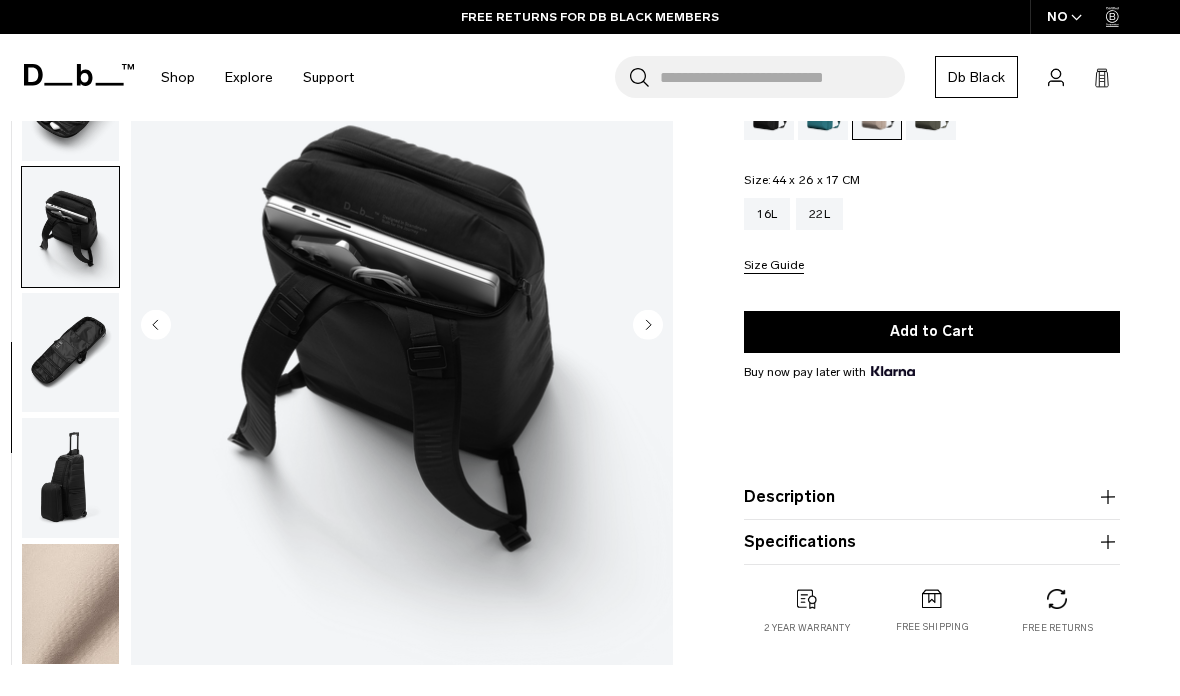 click at bounding box center (70, 352) 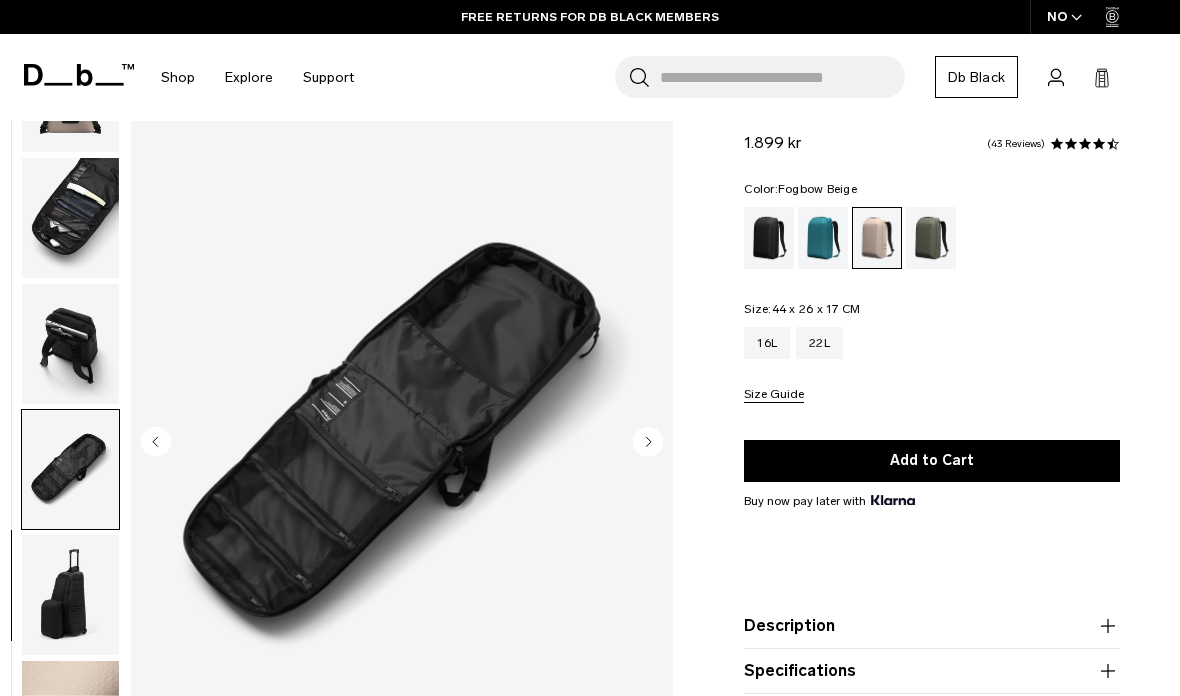 scroll, scrollTop: 0, scrollLeft: 0, axis: both 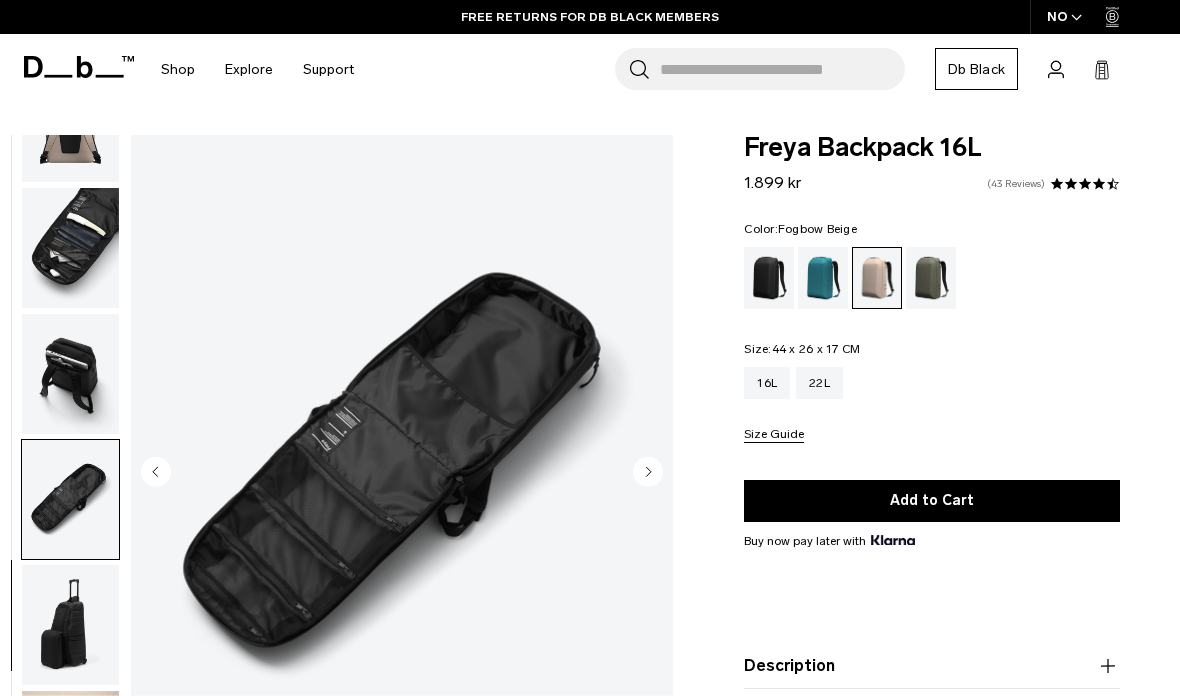 click on "43 Reviews" at bounding box center (1016, 184) 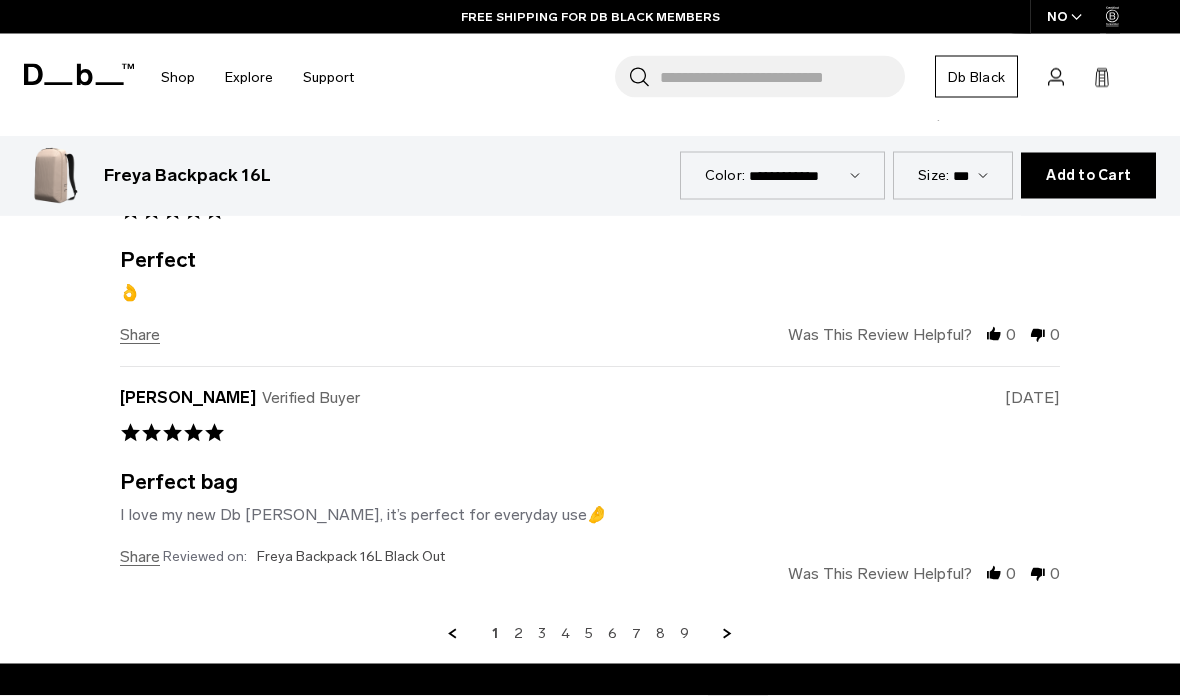 scroll, scrollTop: 5425, scrollLeft: 0, axis: vertical 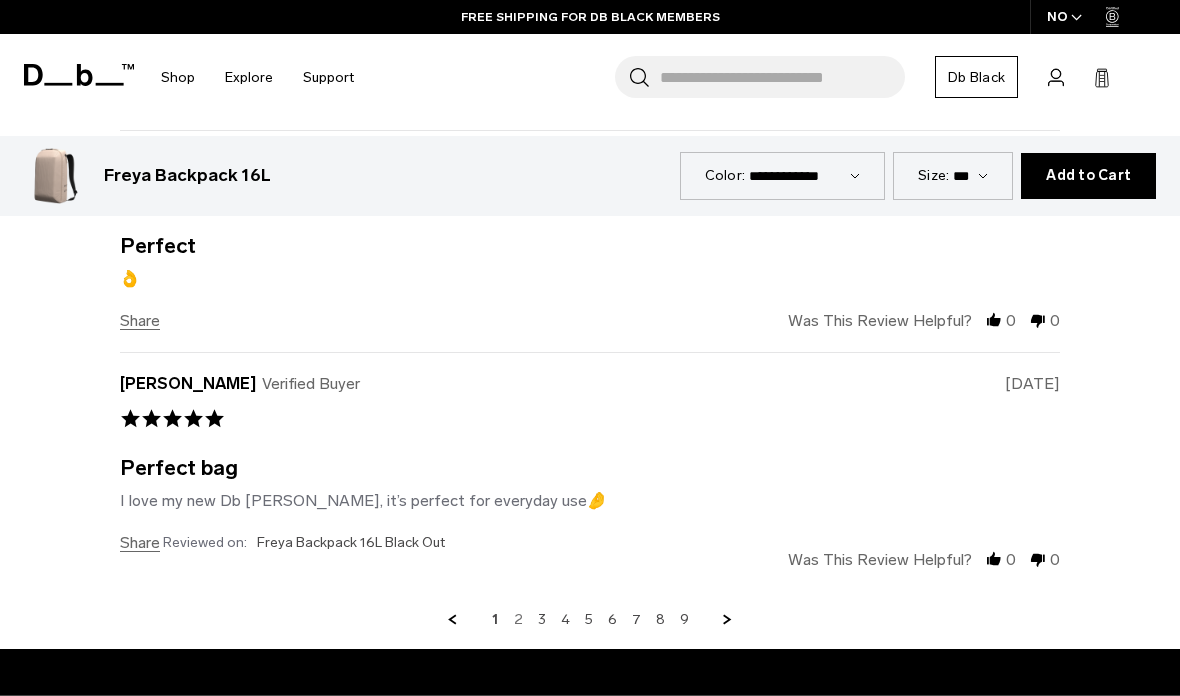 click on "2" at bounding box center (518, 620) 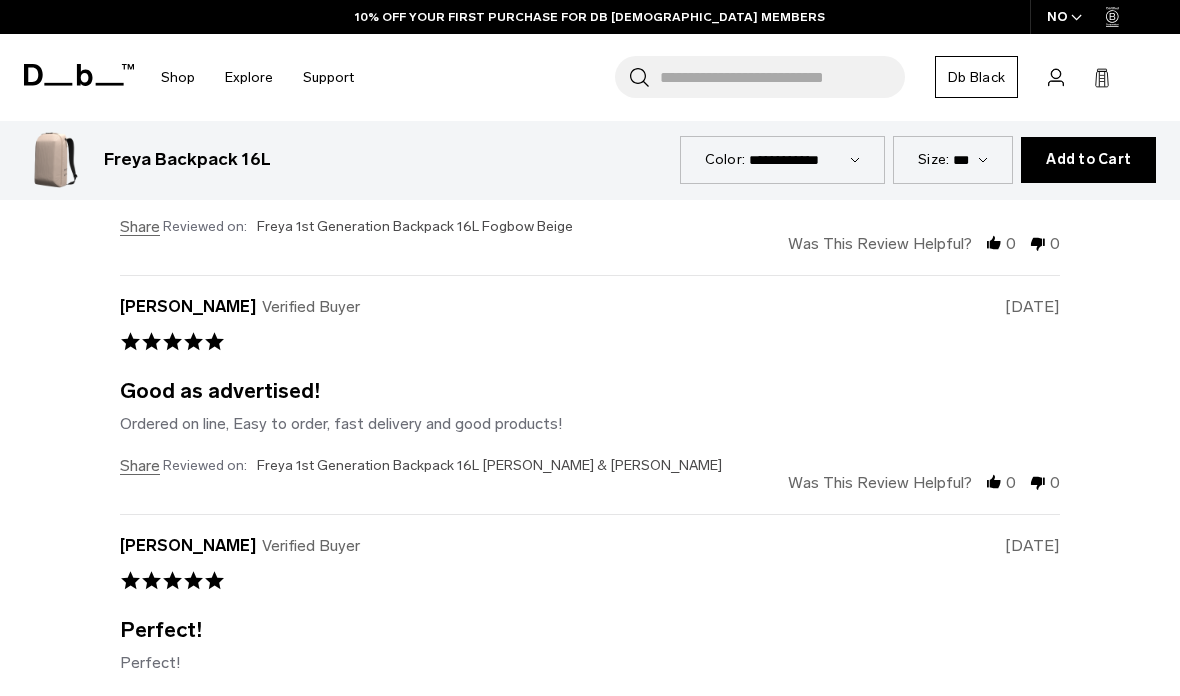 scroll, scrollTop: 5304, scrollLeft: 0, axis: vertical 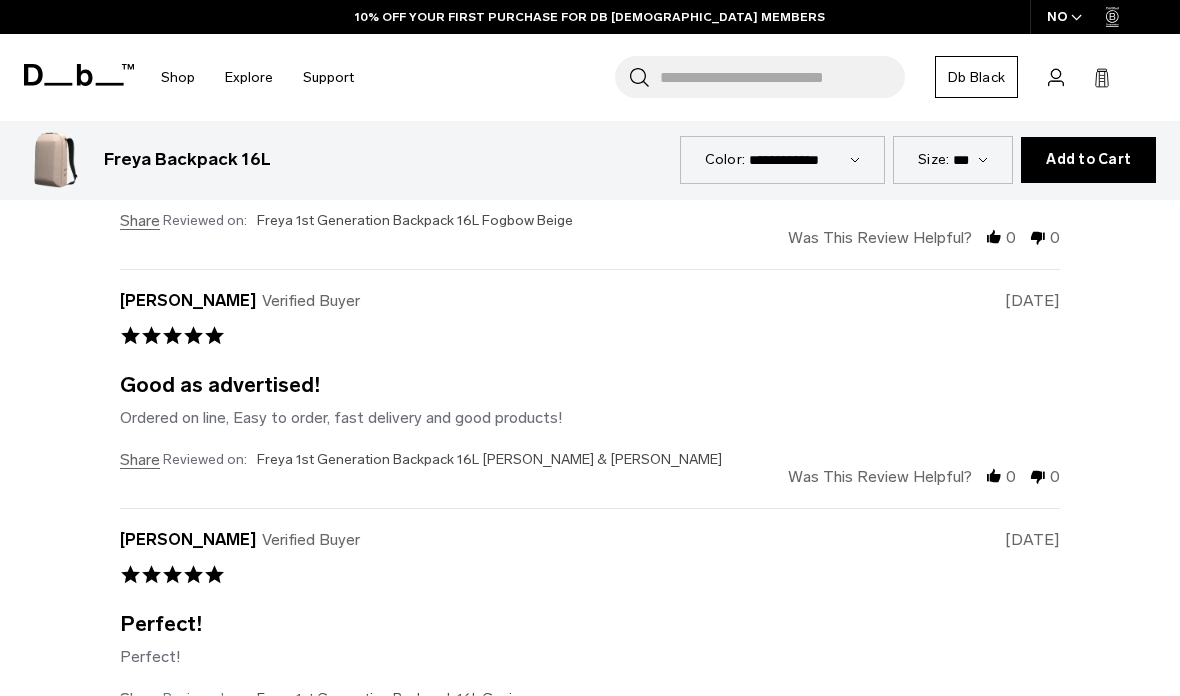 click on "3" at bounding box center (541, 776) 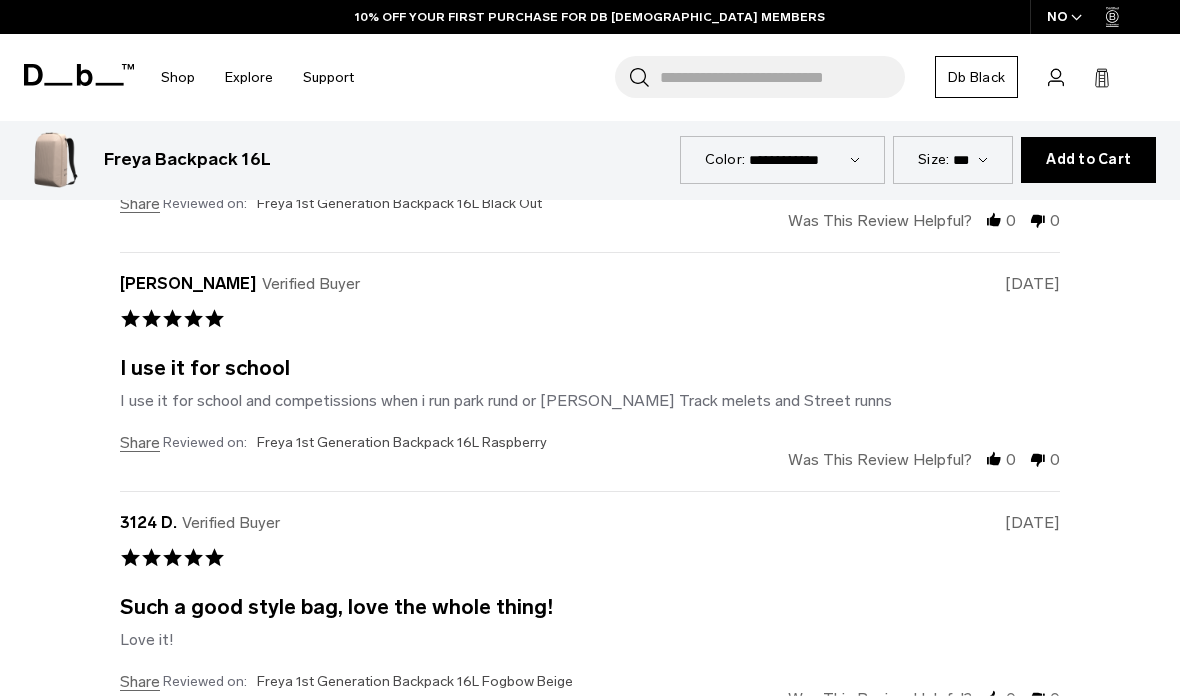 scroll, scrollTop: 5336, scrollLeft: 0, axis: vertical 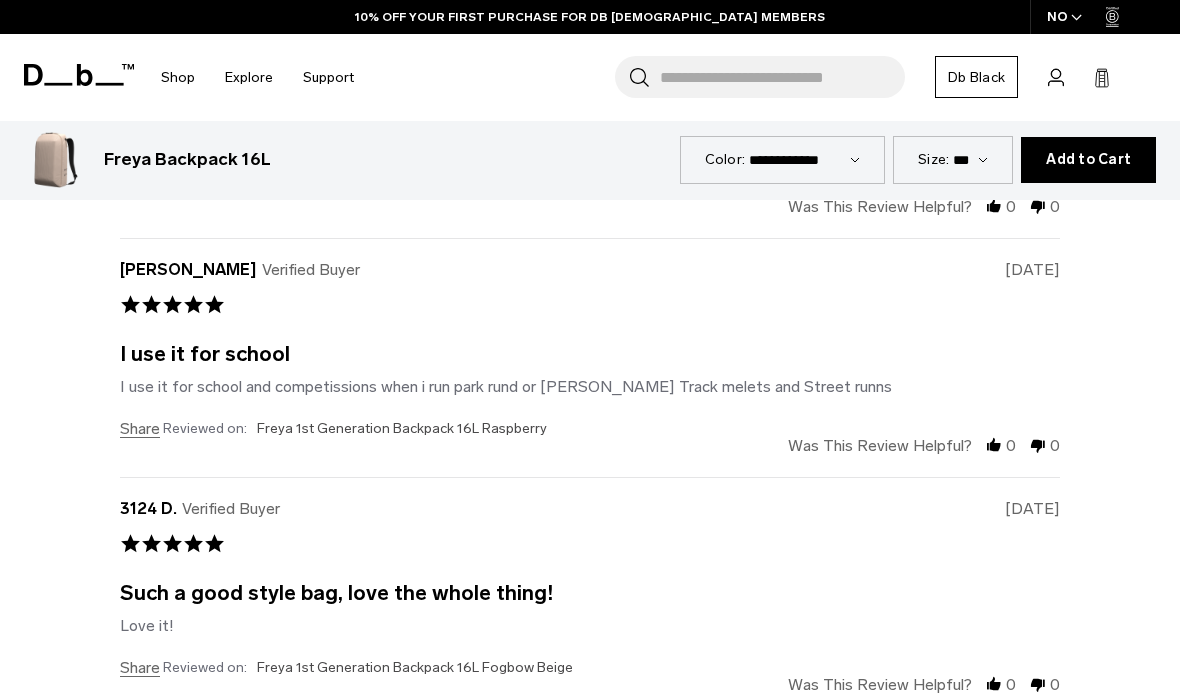 click on "4" at bounding box center (564, 745) 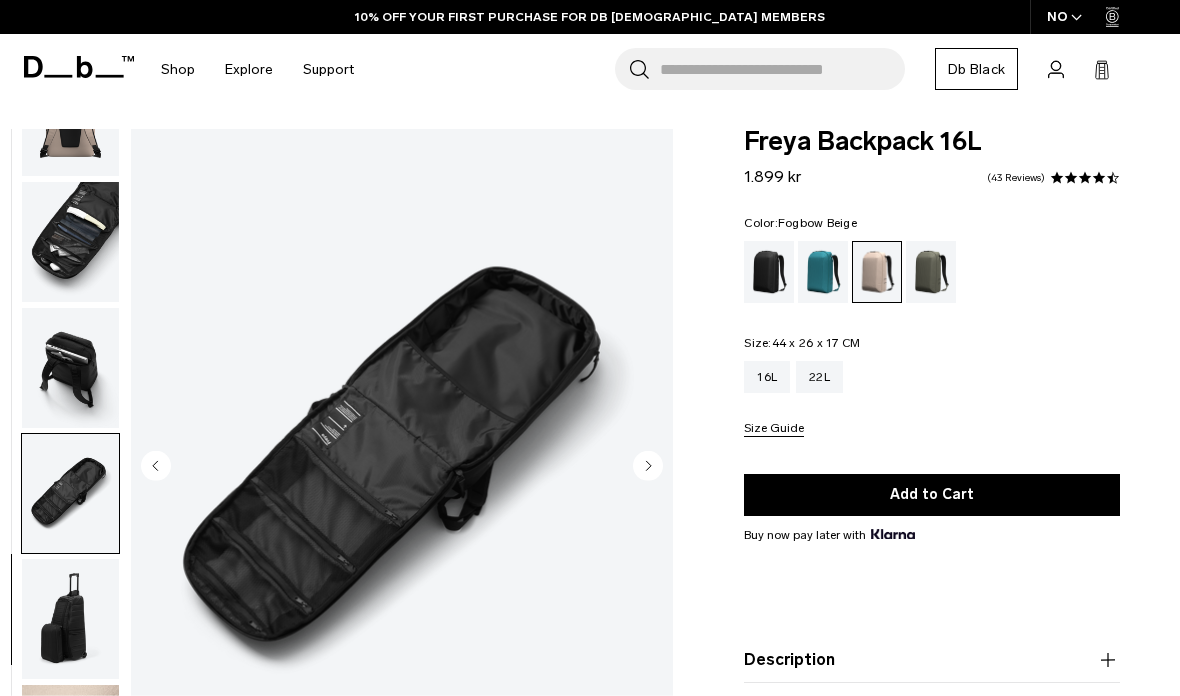 scroll, scrollTop: 5, scrollLeft: 0, axis: vertical 